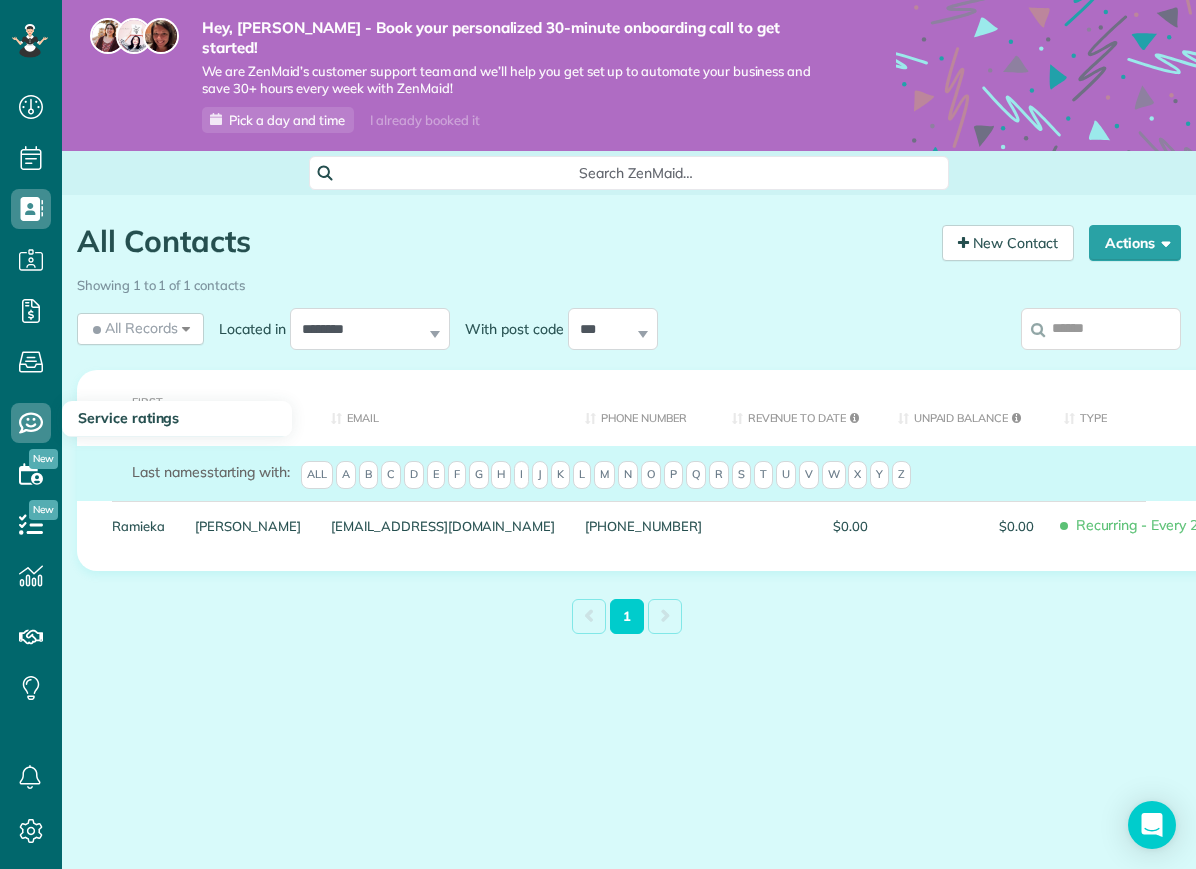 scroll, scrollTop: 0, scrollLeft: 0, axis: both 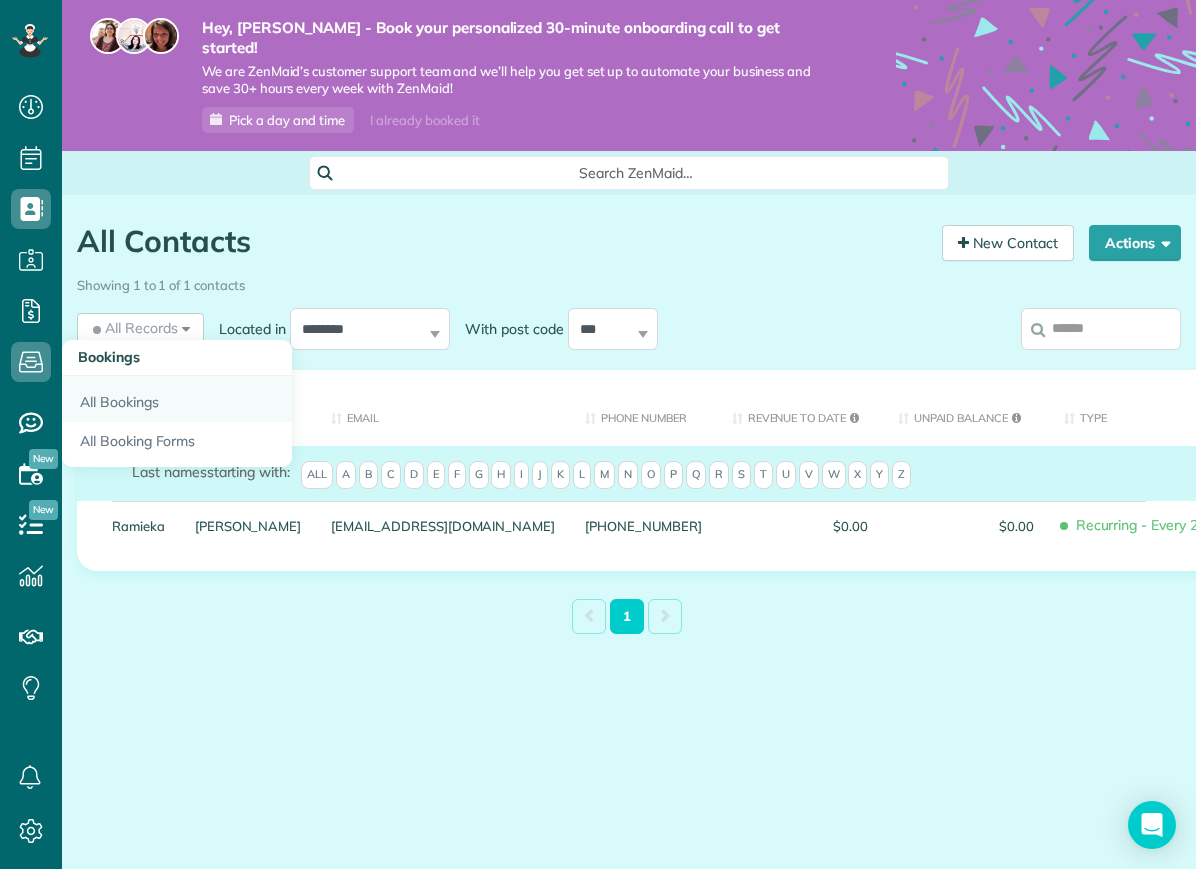 click on "All Bookings" at bounding box center [177, 399] 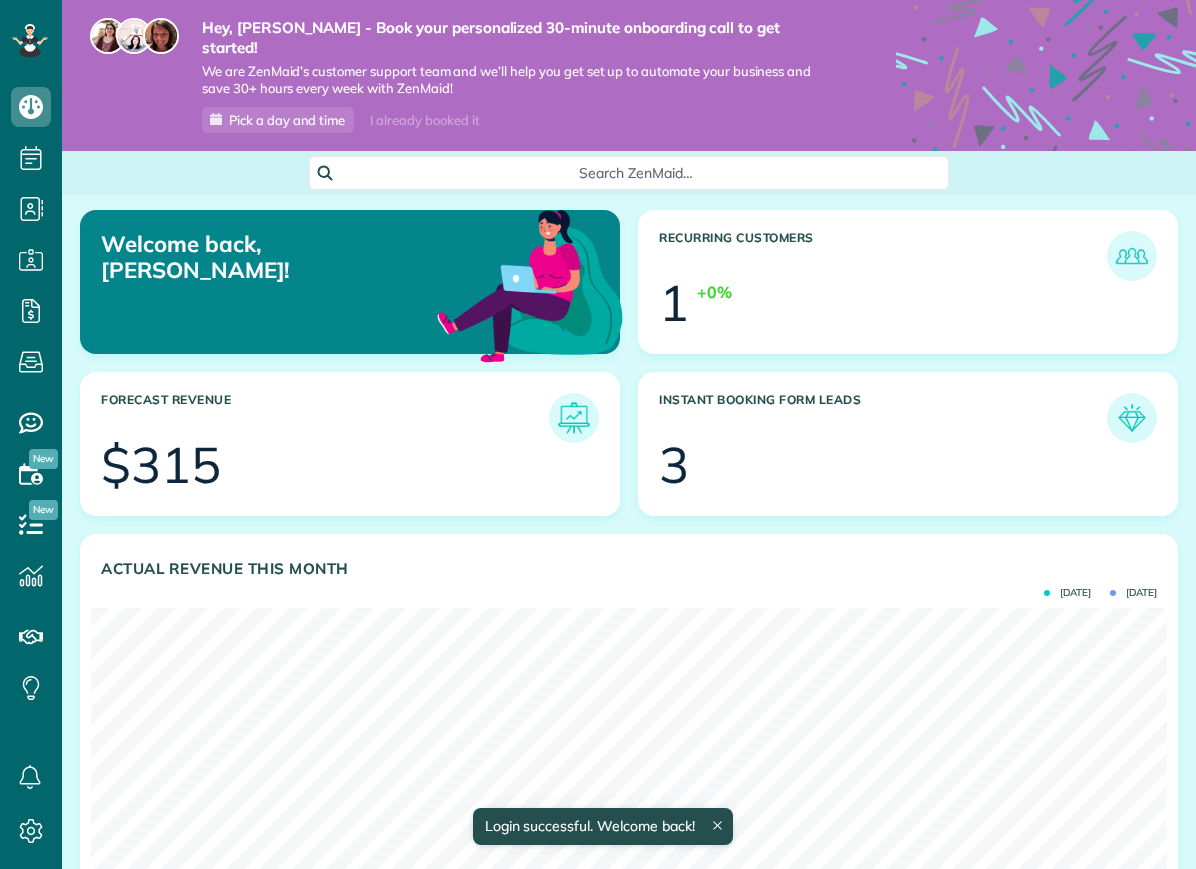scroll, scrollTop: 0, scrollLeft: 0, axis: both 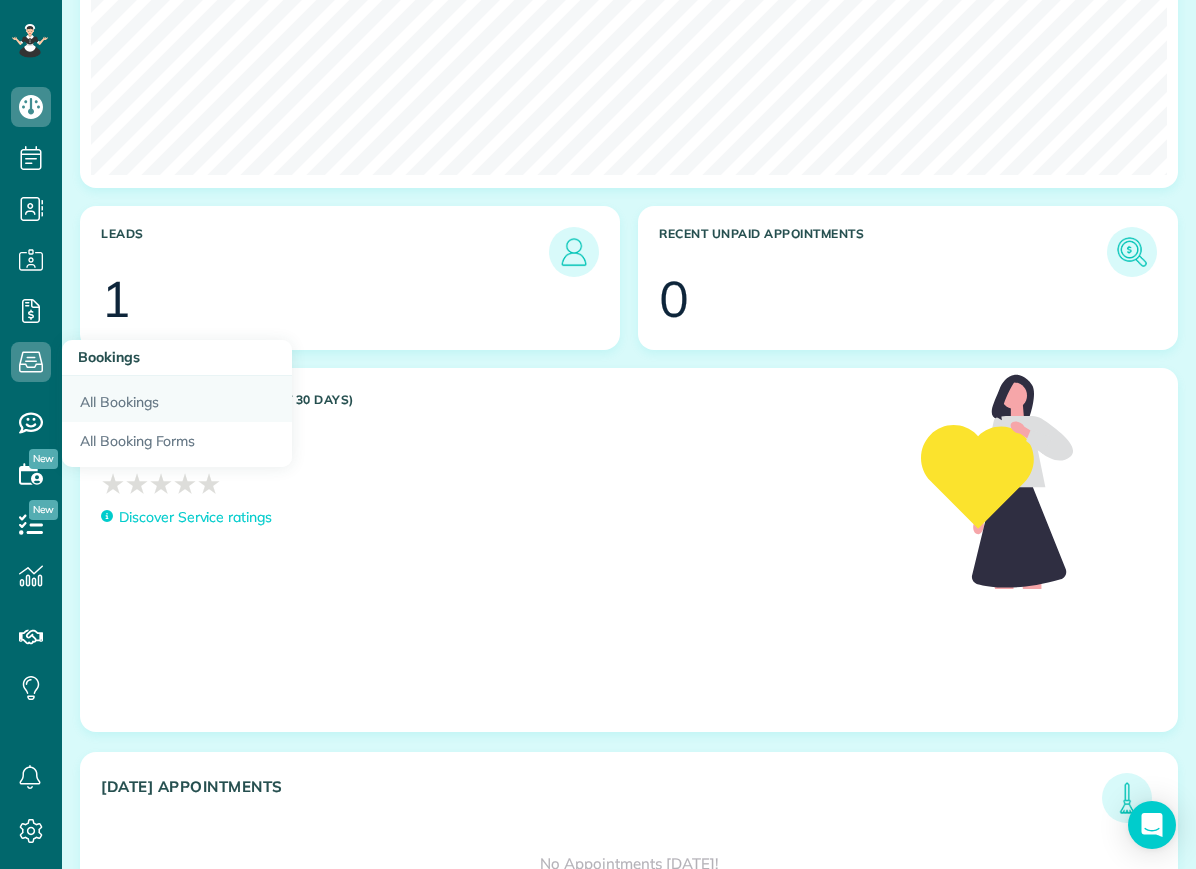 click on "All Bookings" at bounding box center [177, 399] 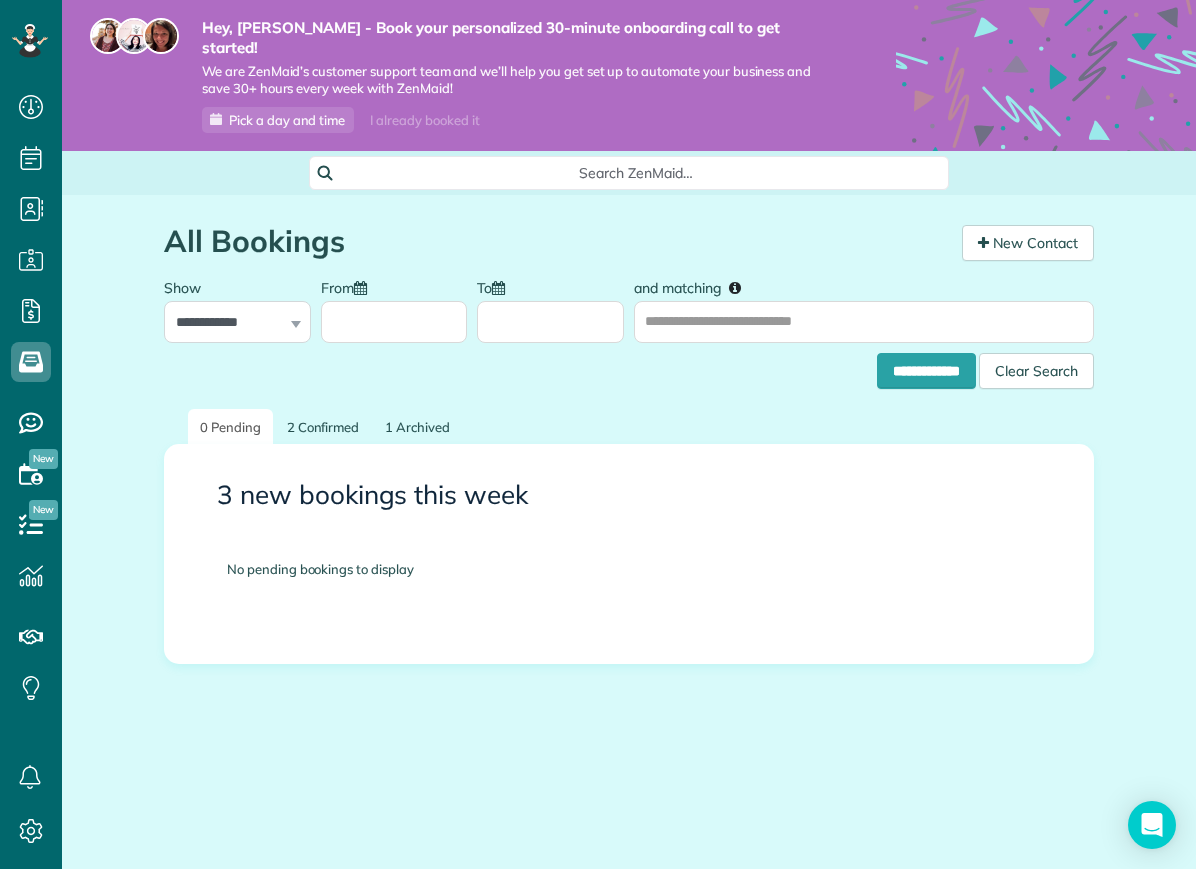 scroll, scrollTop: 0, scrollLeft: 0, axis: both 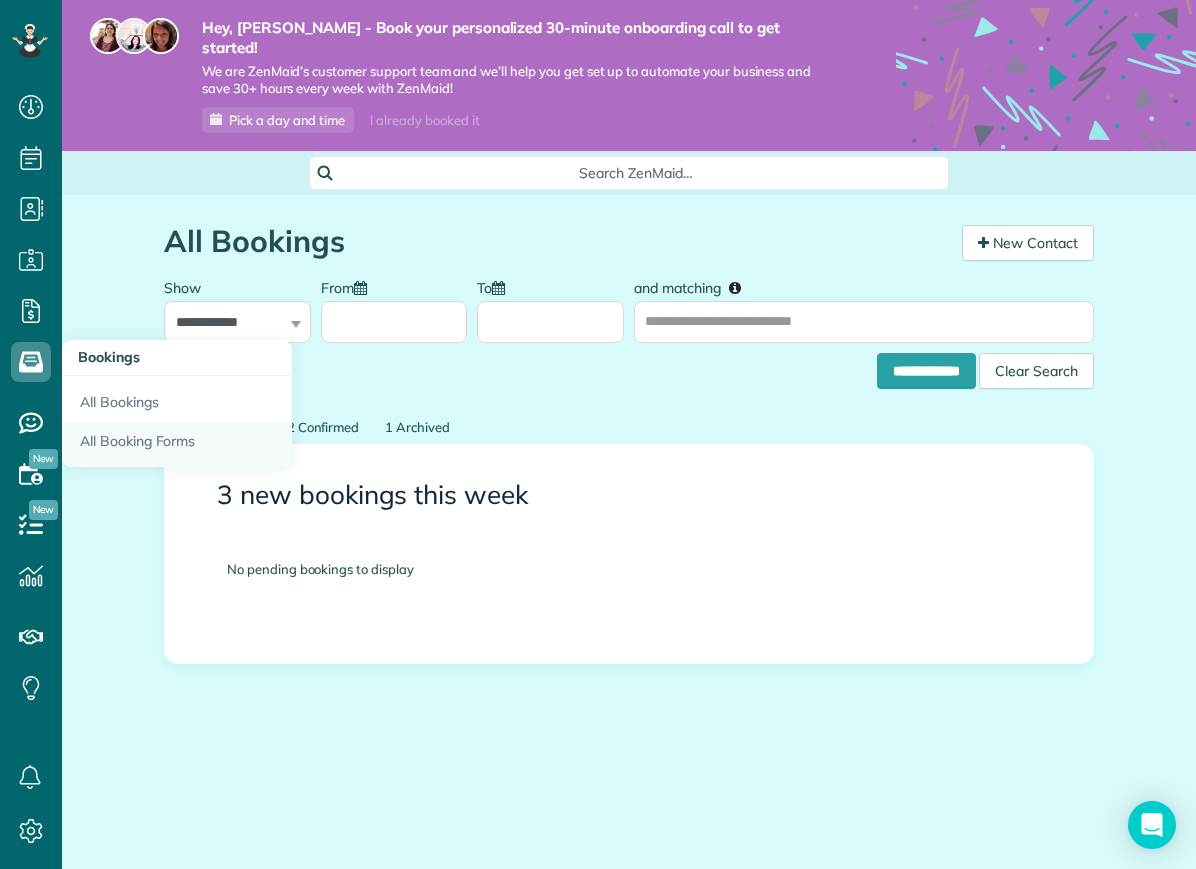click on "All Booking Forms" at bounding box center (177, 445) 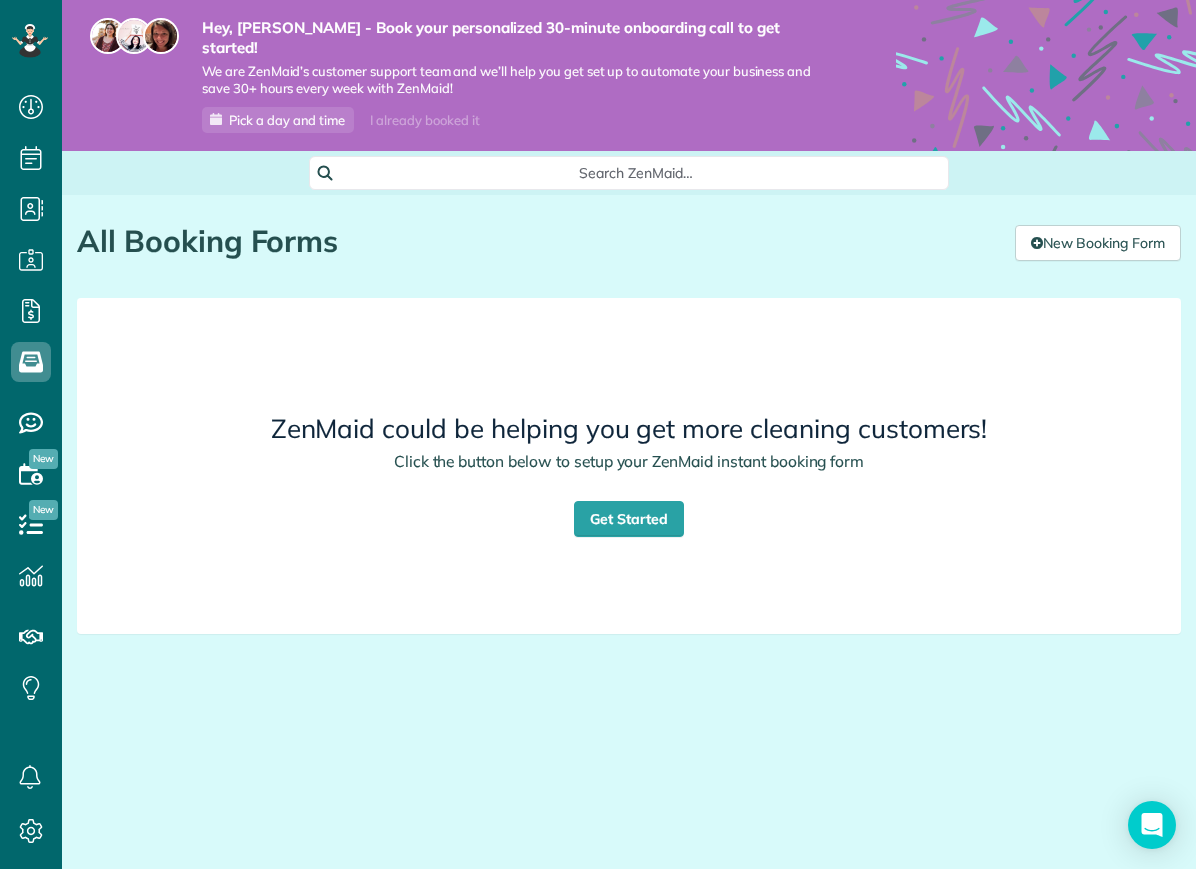 scroll, scrollTop: 0, scrollLeft: 0, axis: both 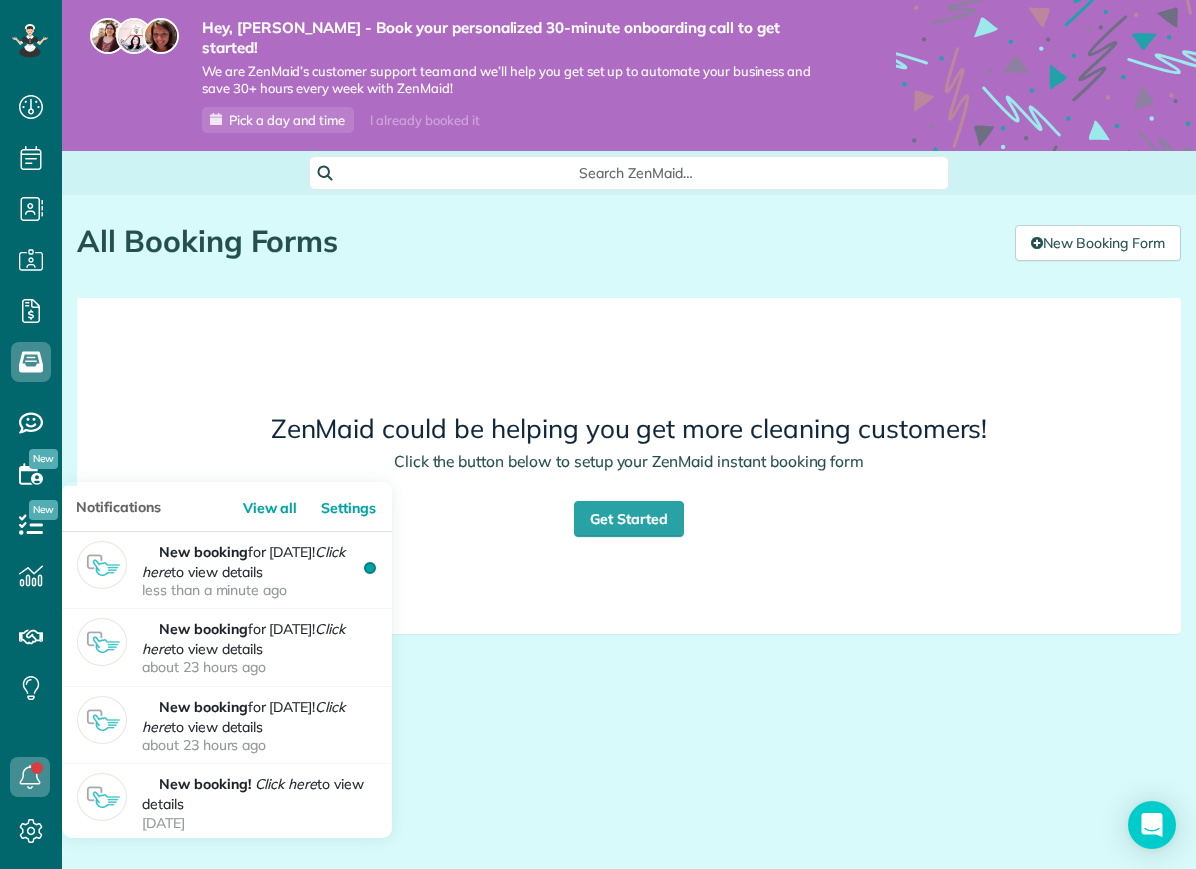 click at bounding box center [30, 777] 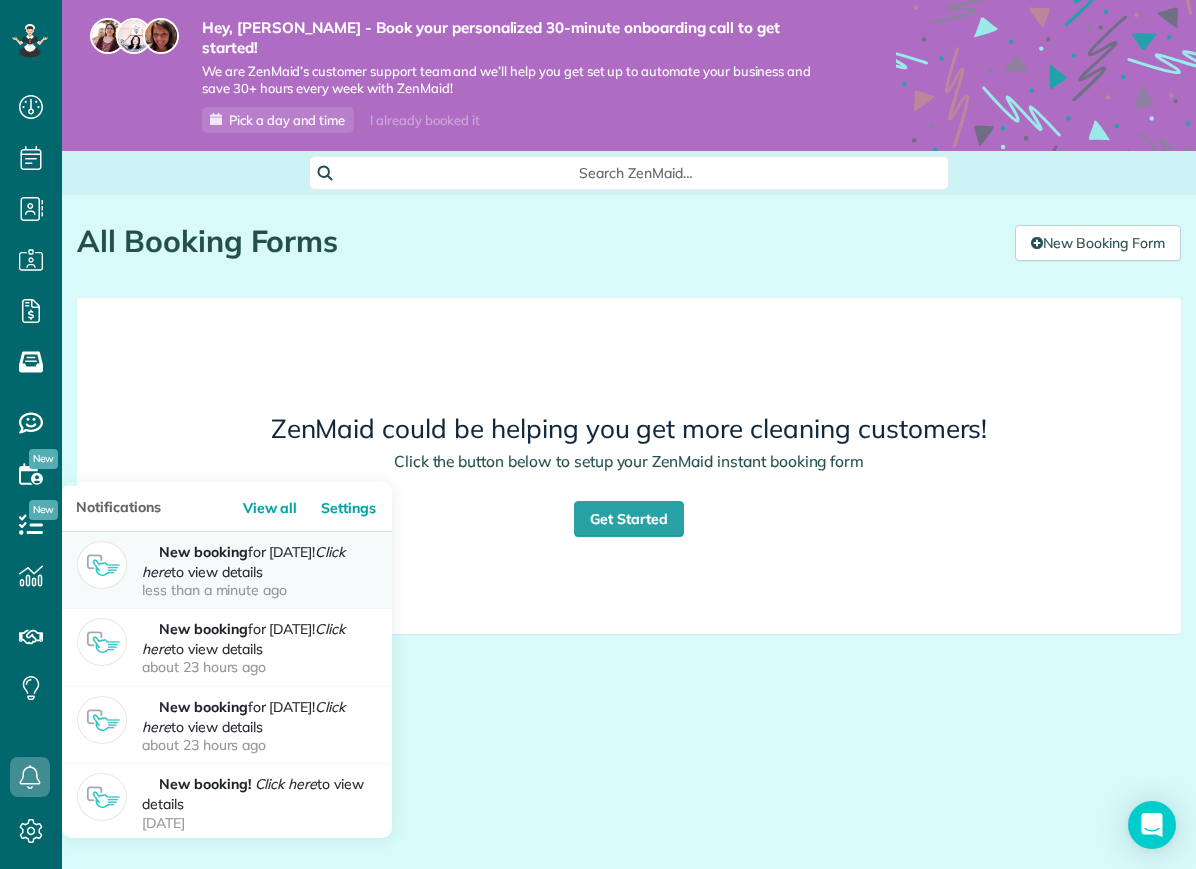 click on "less than a minute ago" at bounding box center (257, 590) 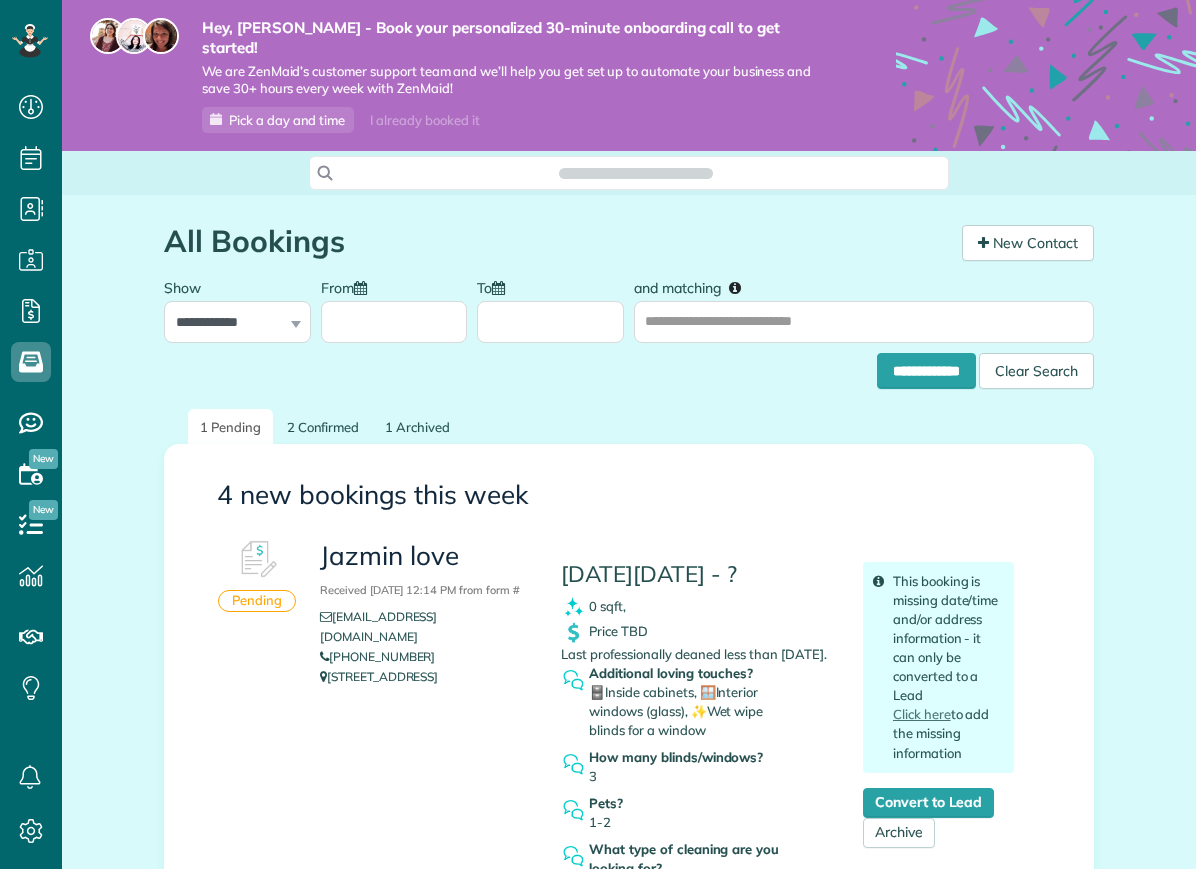 scroll, scrollTop: 0, scrollLeft: 0, axis: both 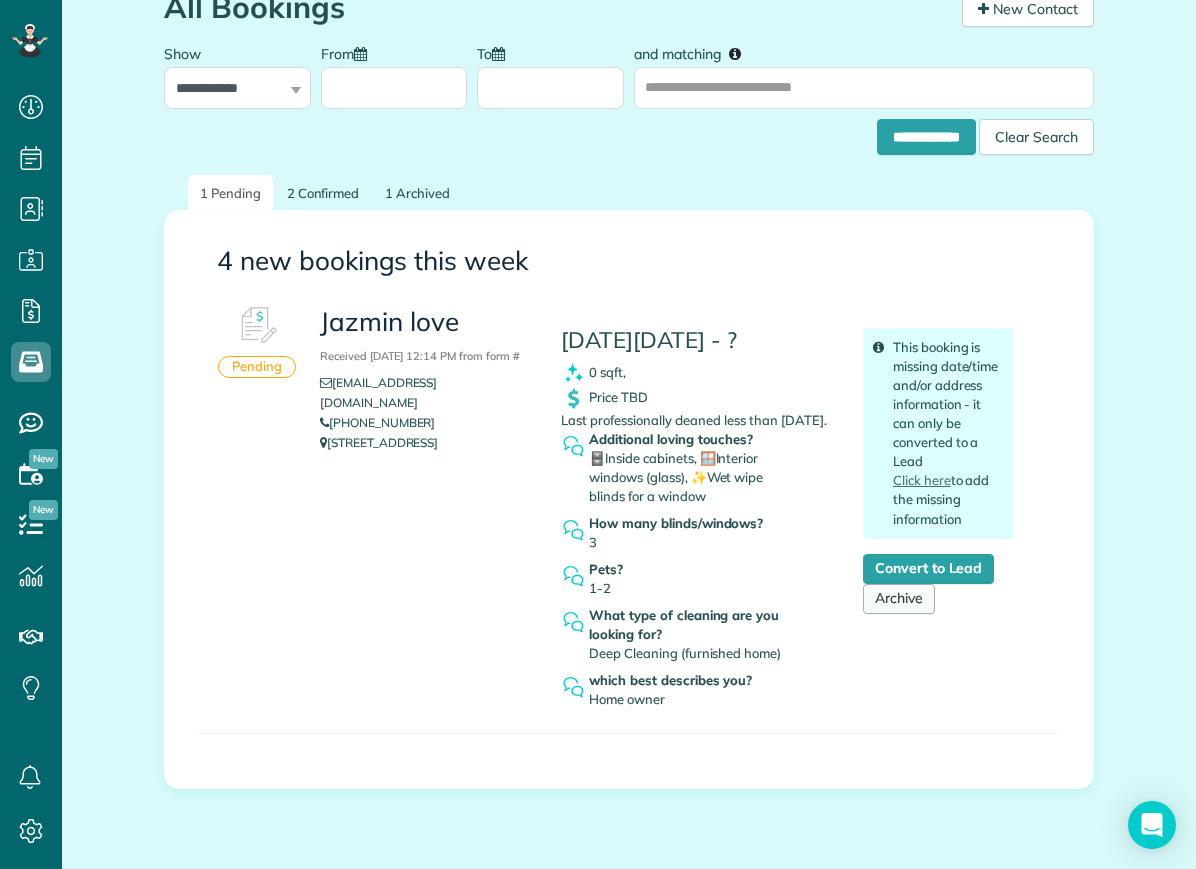 click on "Archive" at bounding box center [899, 599] 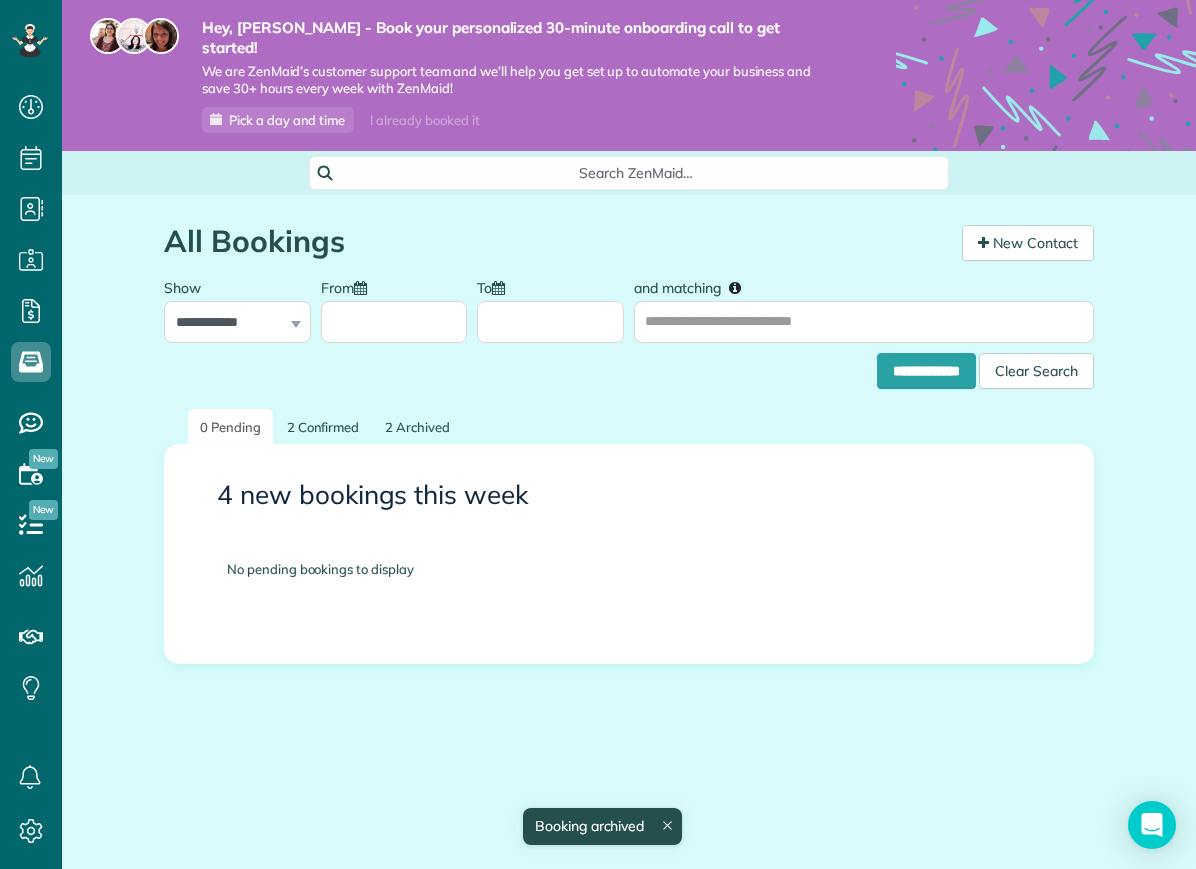 scroll, scrollTop: 0, scrollLeft: 0, axis: both 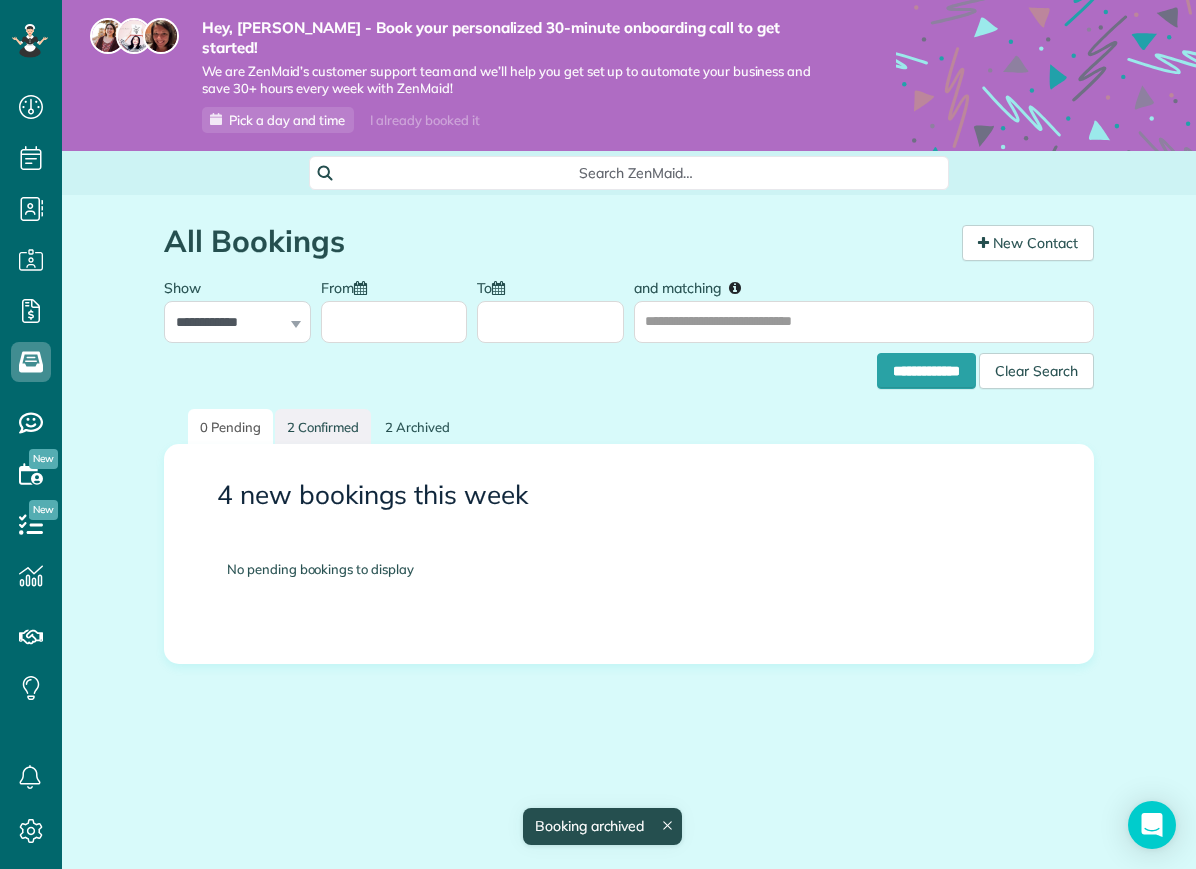 click on "2 Confirmed" at bounding box center (323, 427) 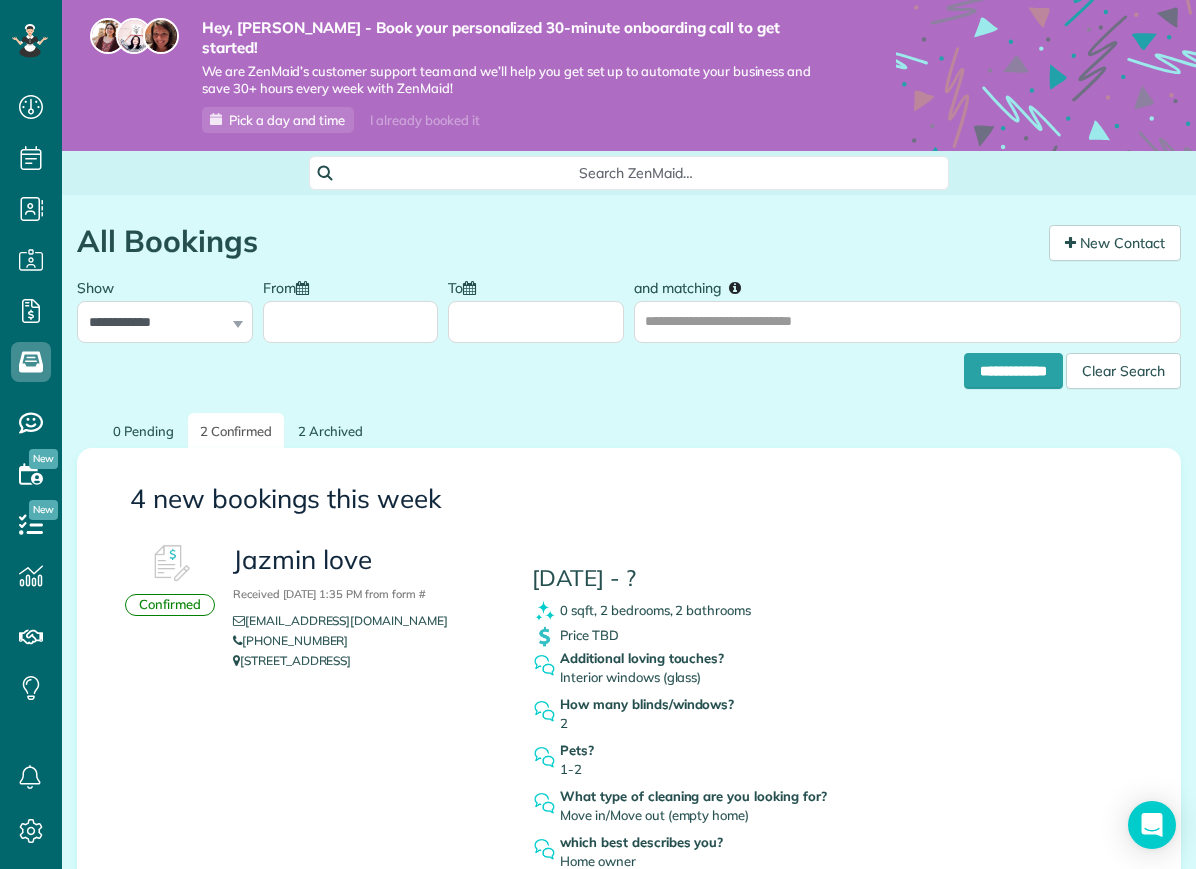 scroll, scrollTop: 0, scrollLeft: 0, axis: both 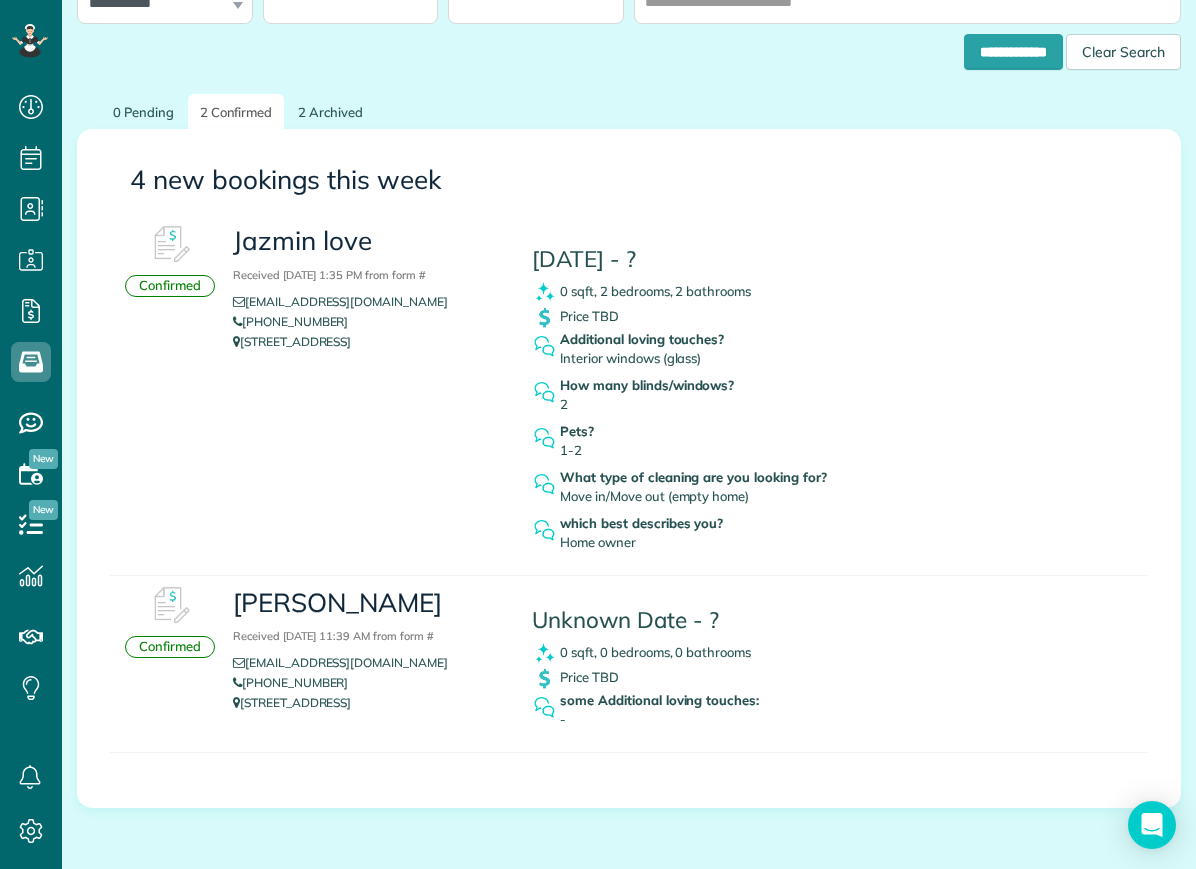 click on "Confirmed" at bounding box center (170, 286) 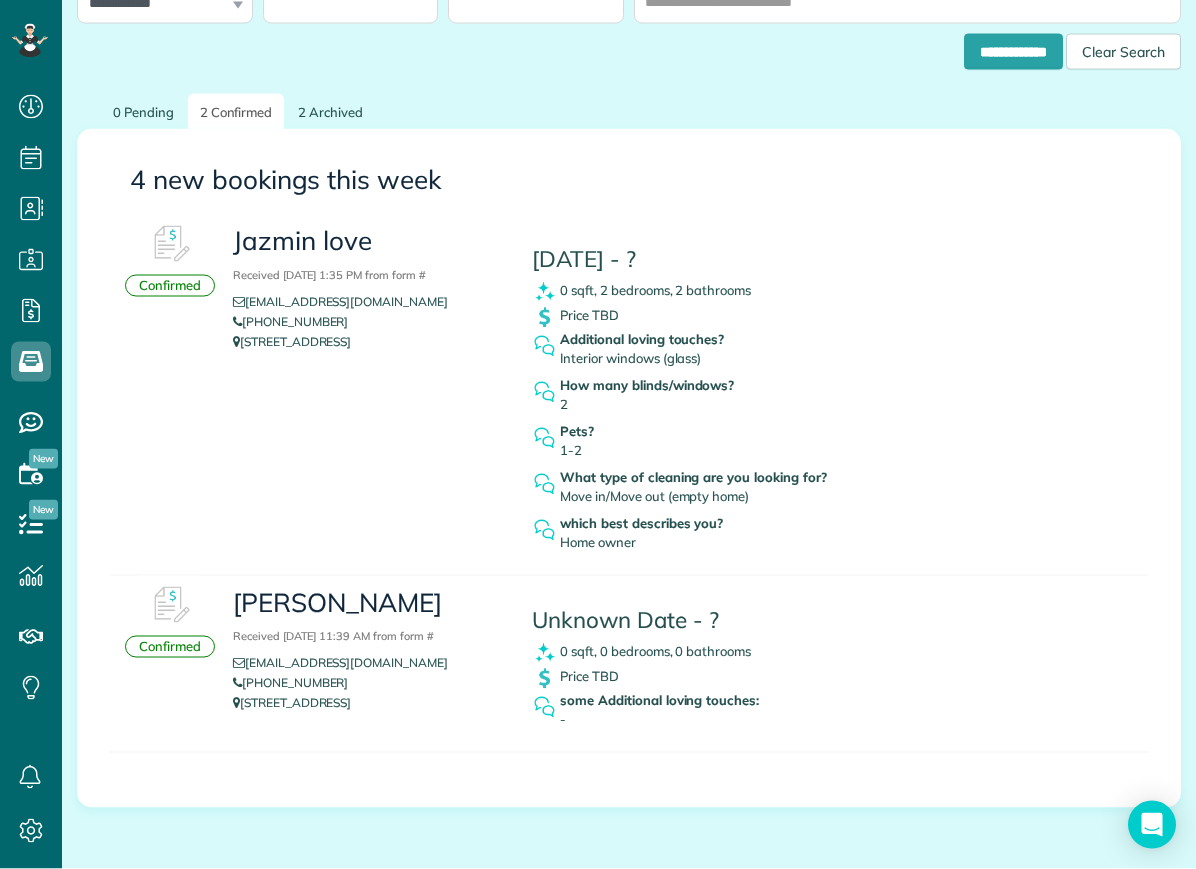 scroll, scrollTop: 33, scrollLeft: 0, axis: vertical 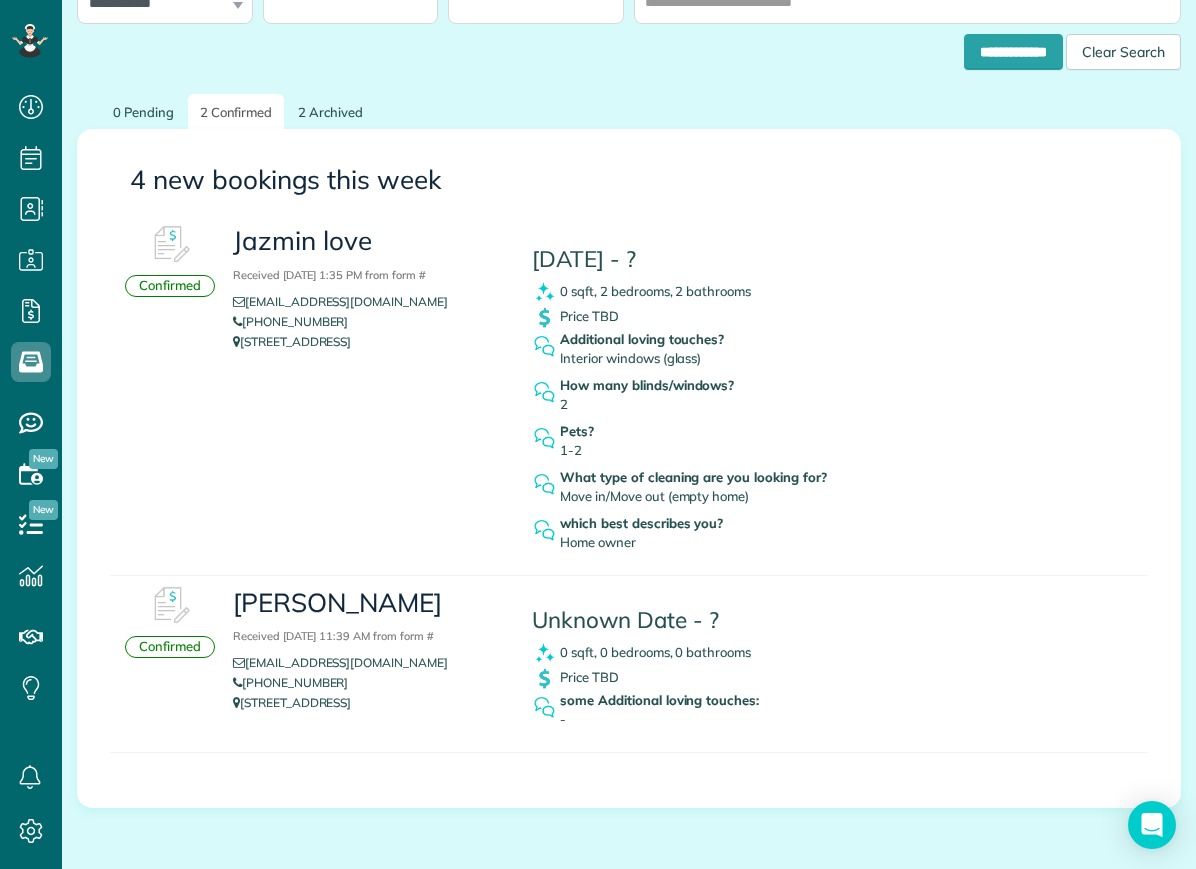 click on "Confirmed" at bounding box center [170, 286] 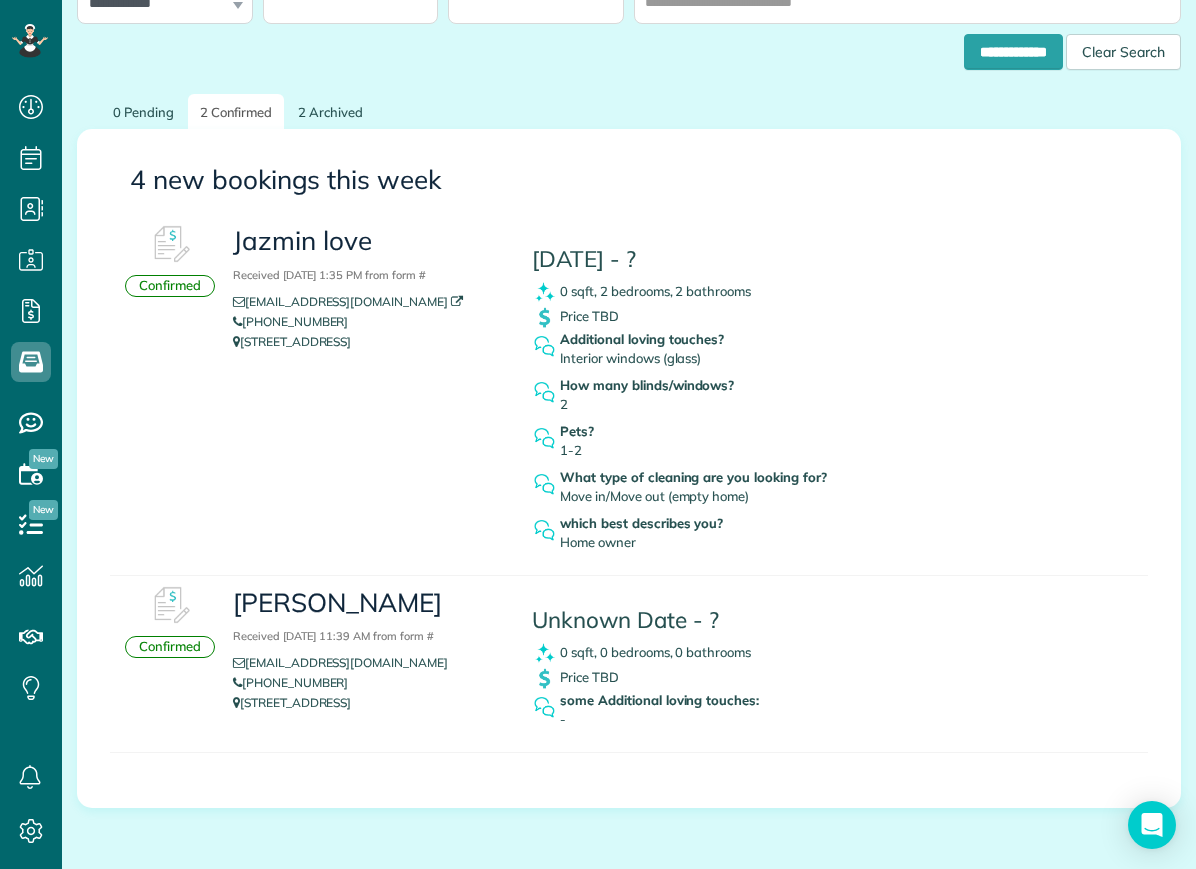 click on "[EMAIL_ADDRESS][DOMAIN_NAME]" at bounding box center (348, 301) 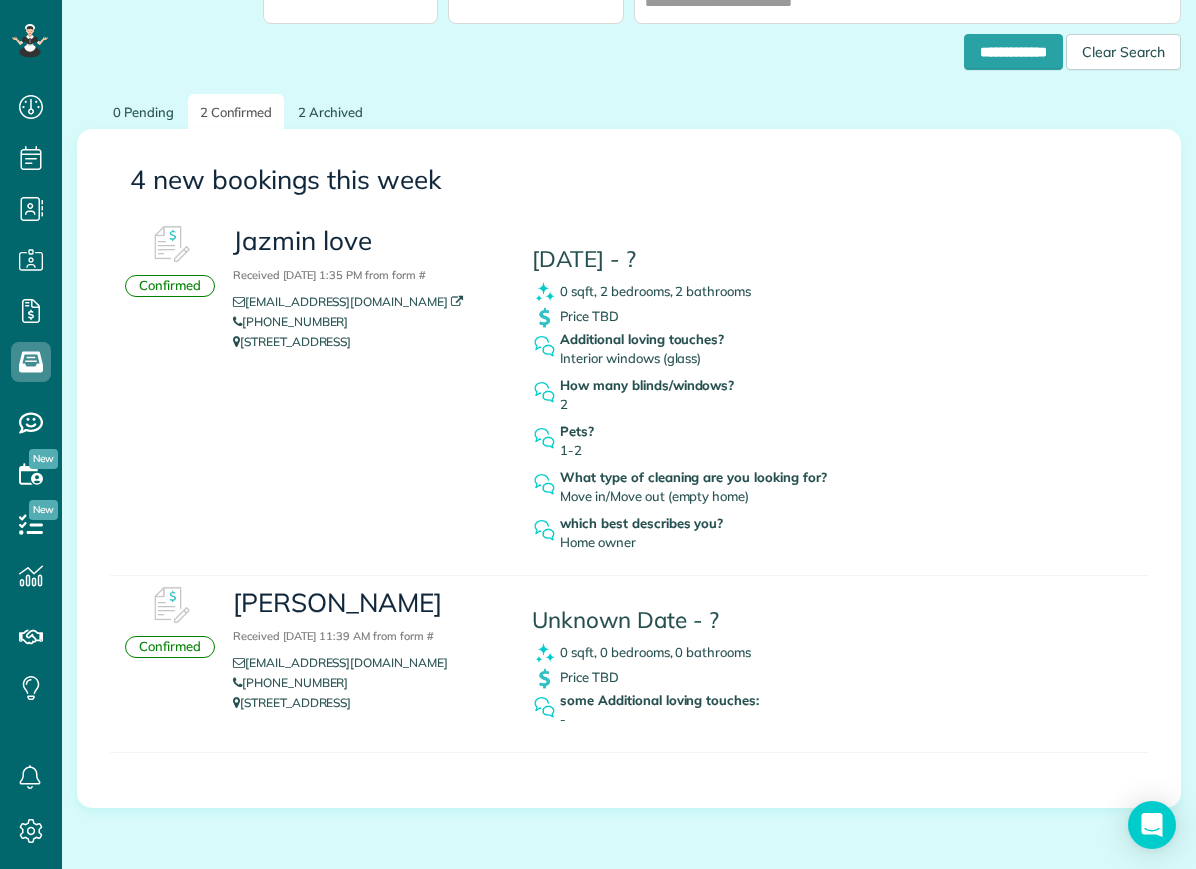 scroll, scrollTop: 271, scrollLeft: 0, axis: vertical 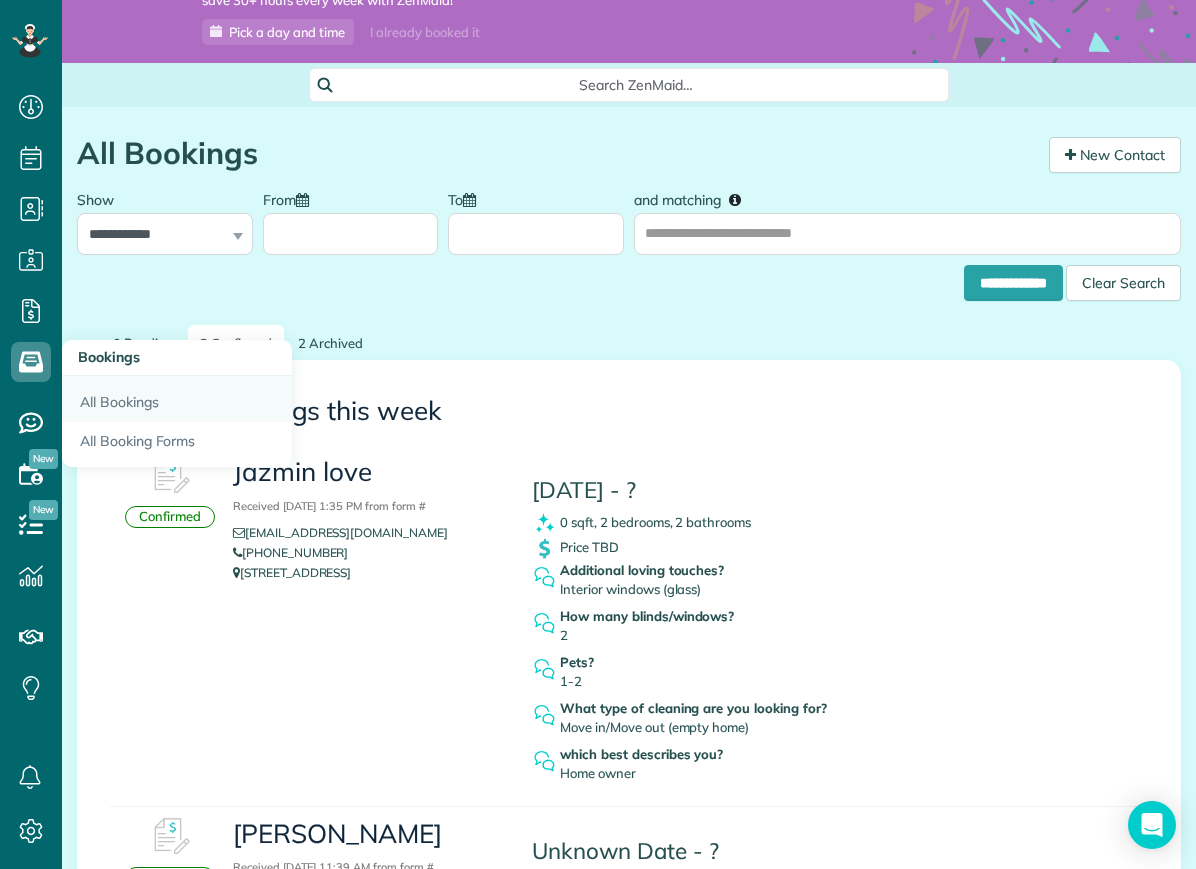 click on "All Bookings" at bounding box center (177, 399) 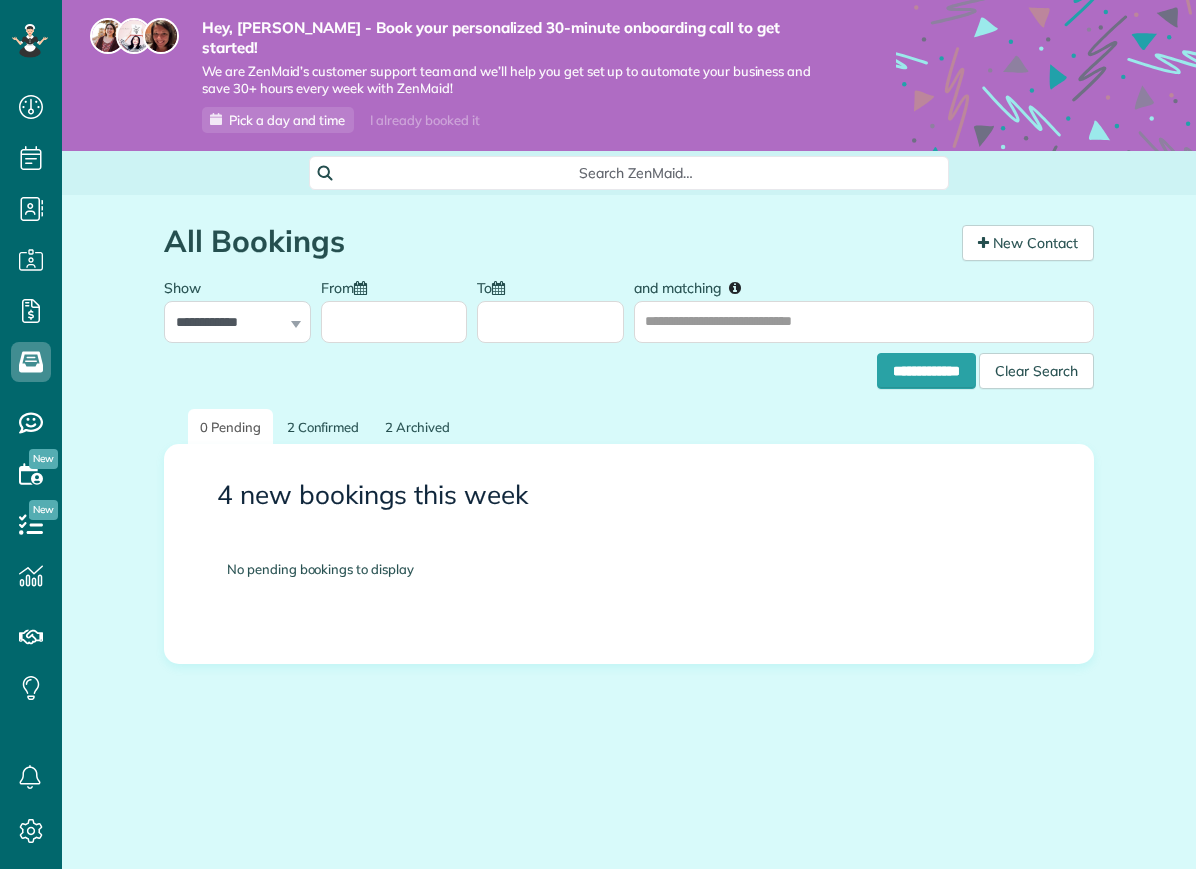 scroll, scrollTop: 0, scrollLeft: 0, axis: both 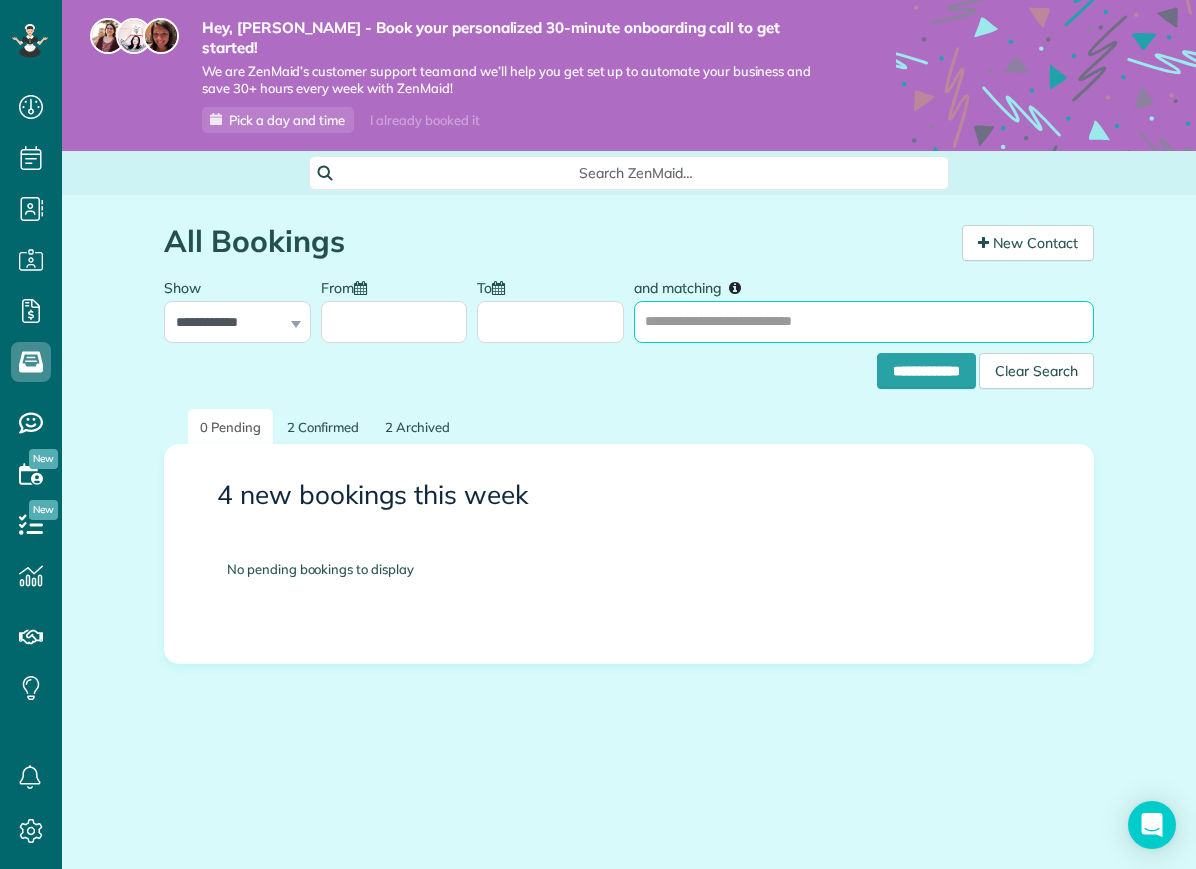 click on "and matching" at bounding box center [864, 322] 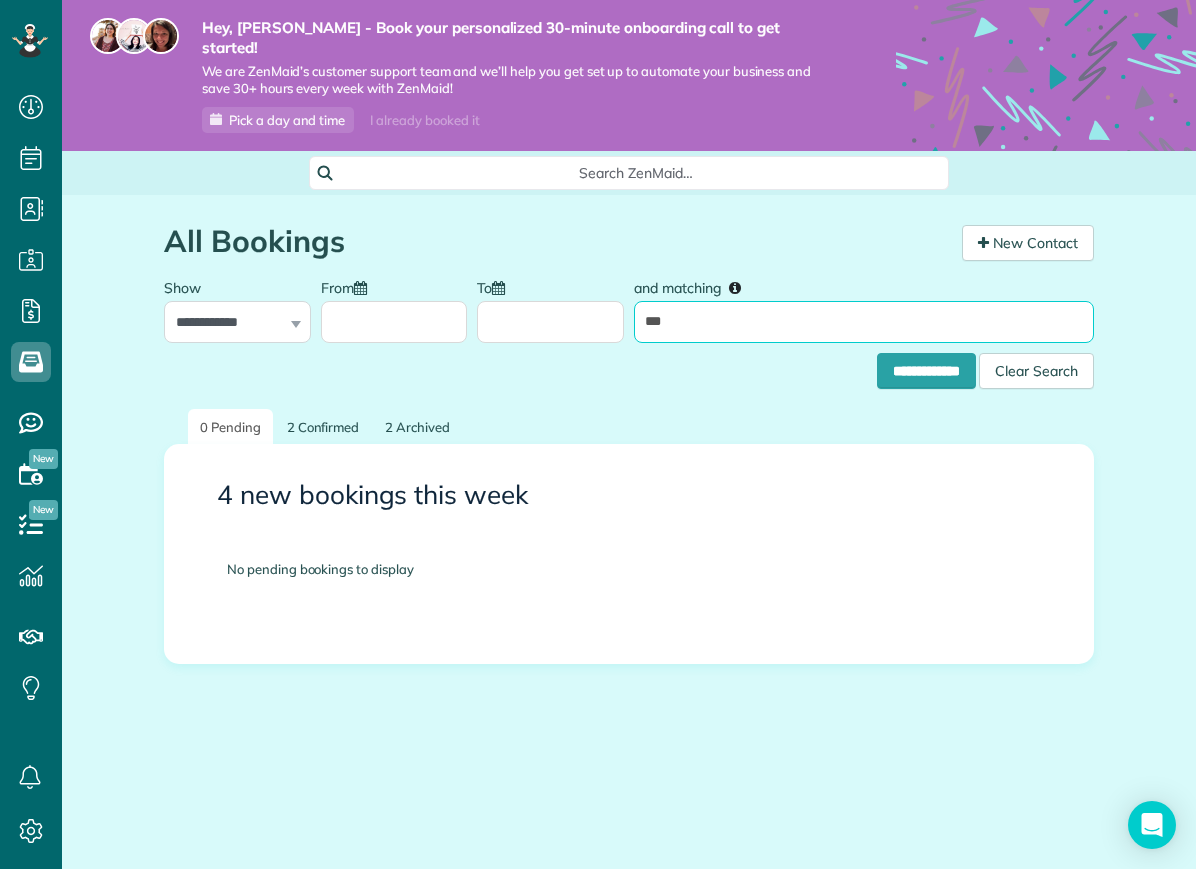 type on "***" 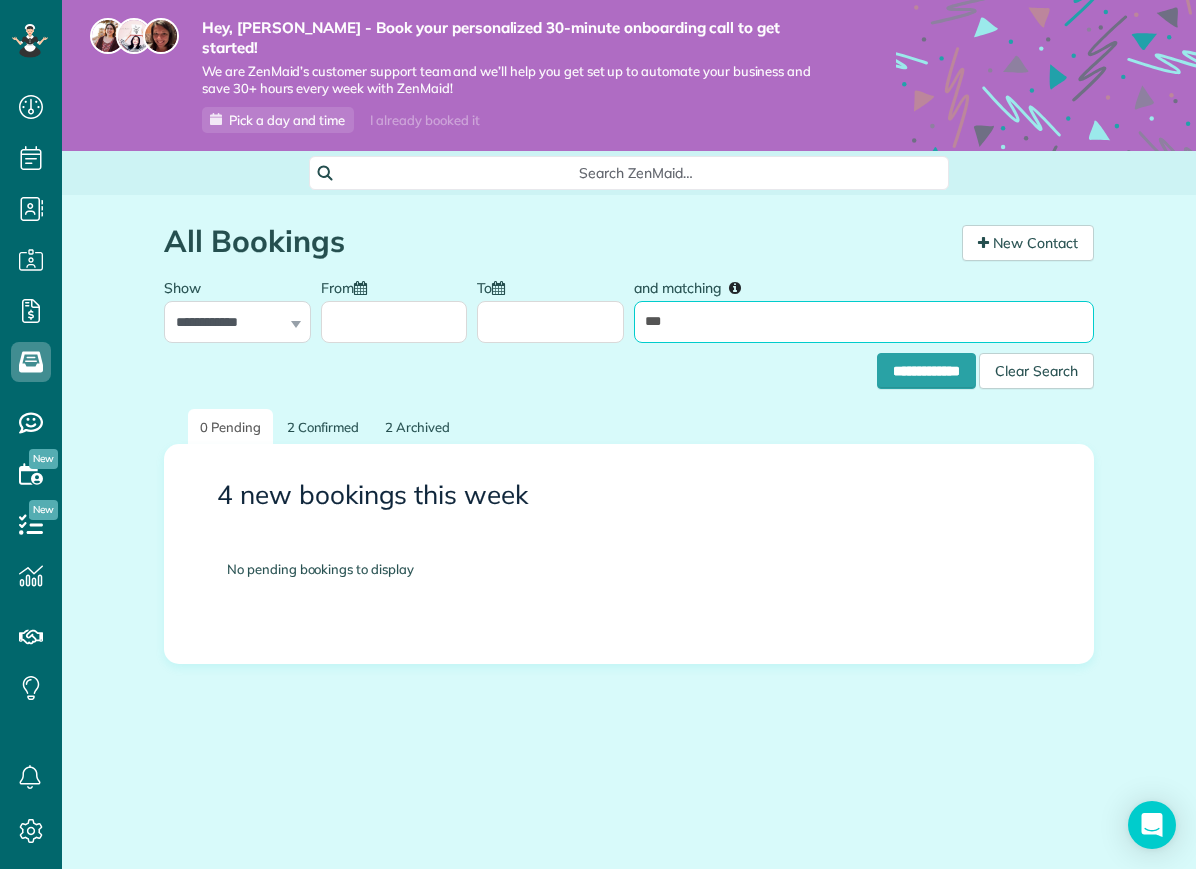 click on "**********" at bounding box center [926, 371] 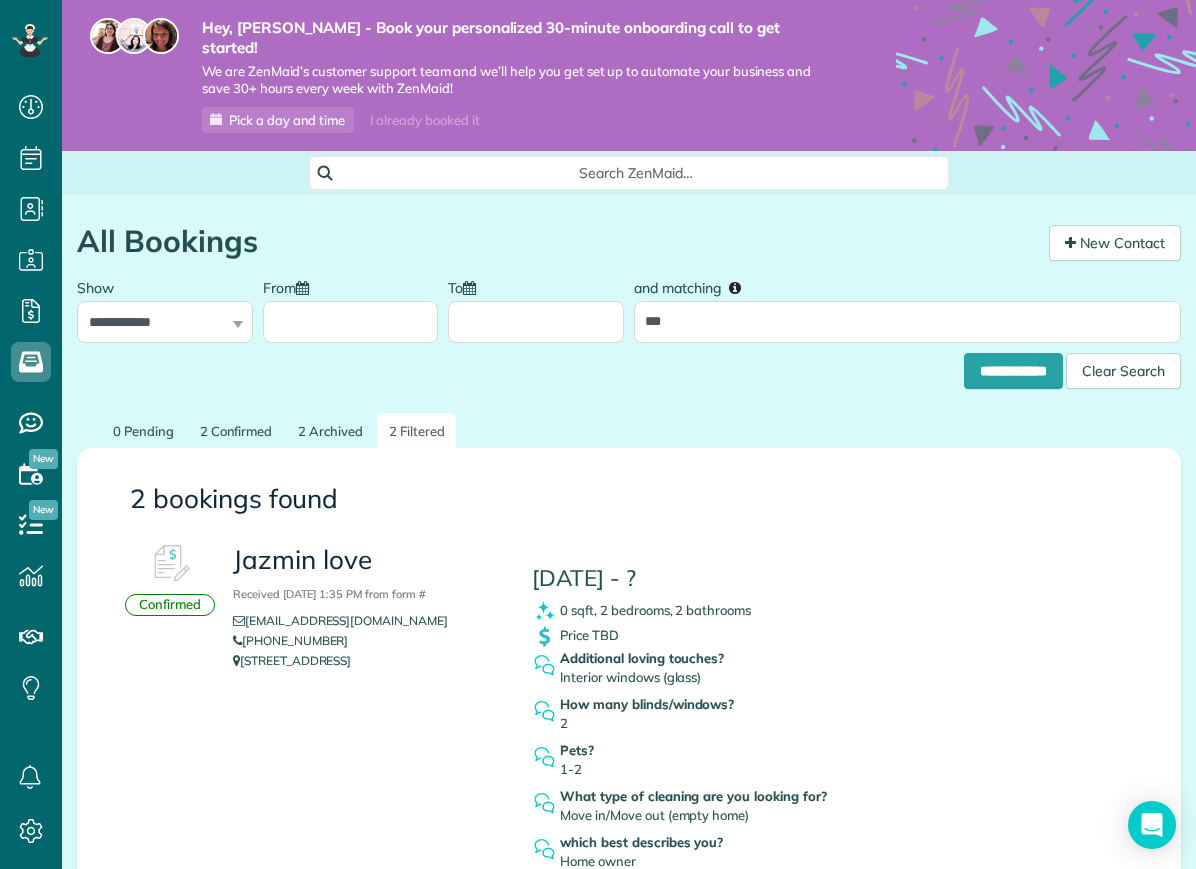 scroll, scrollTop: 0, scrollLeft: 0, axis: both 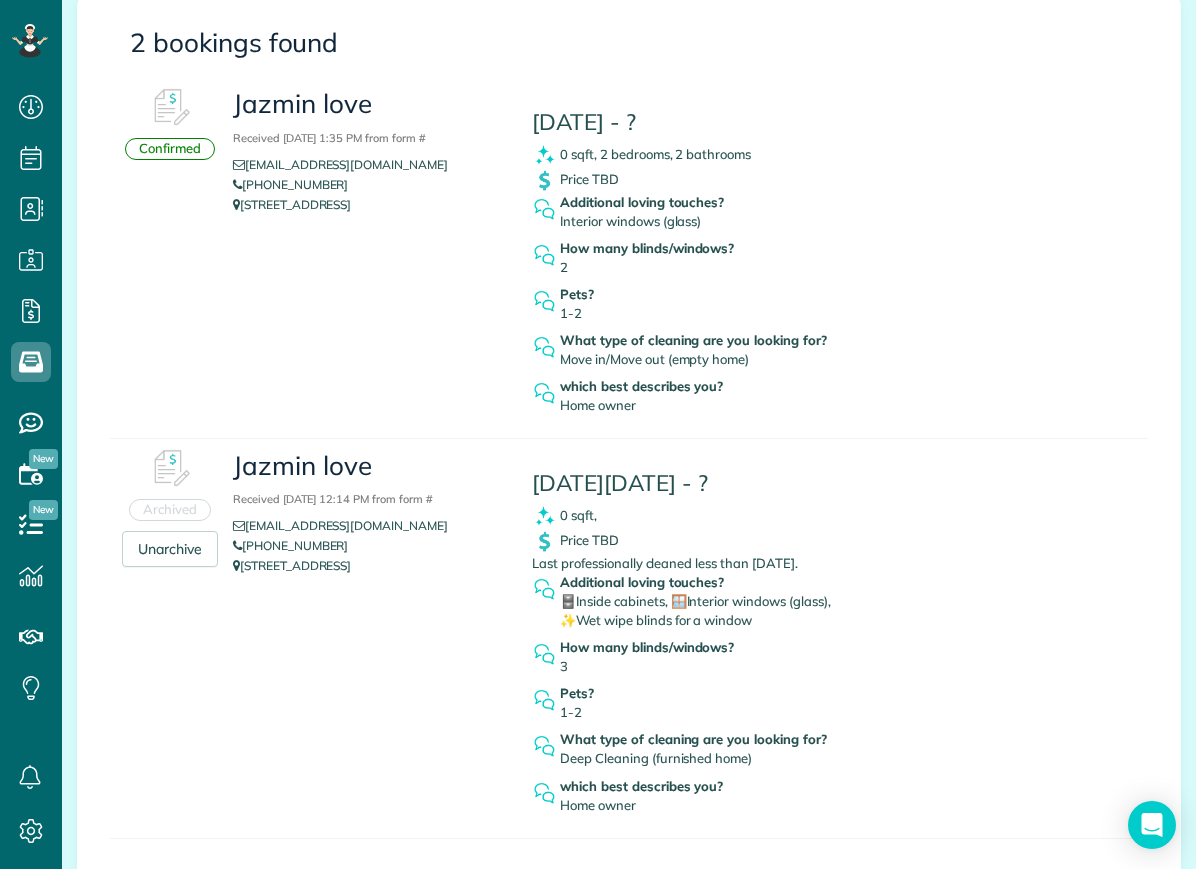 click on "What type of cleaning are you looking for?" at bounding box center (697, 340) 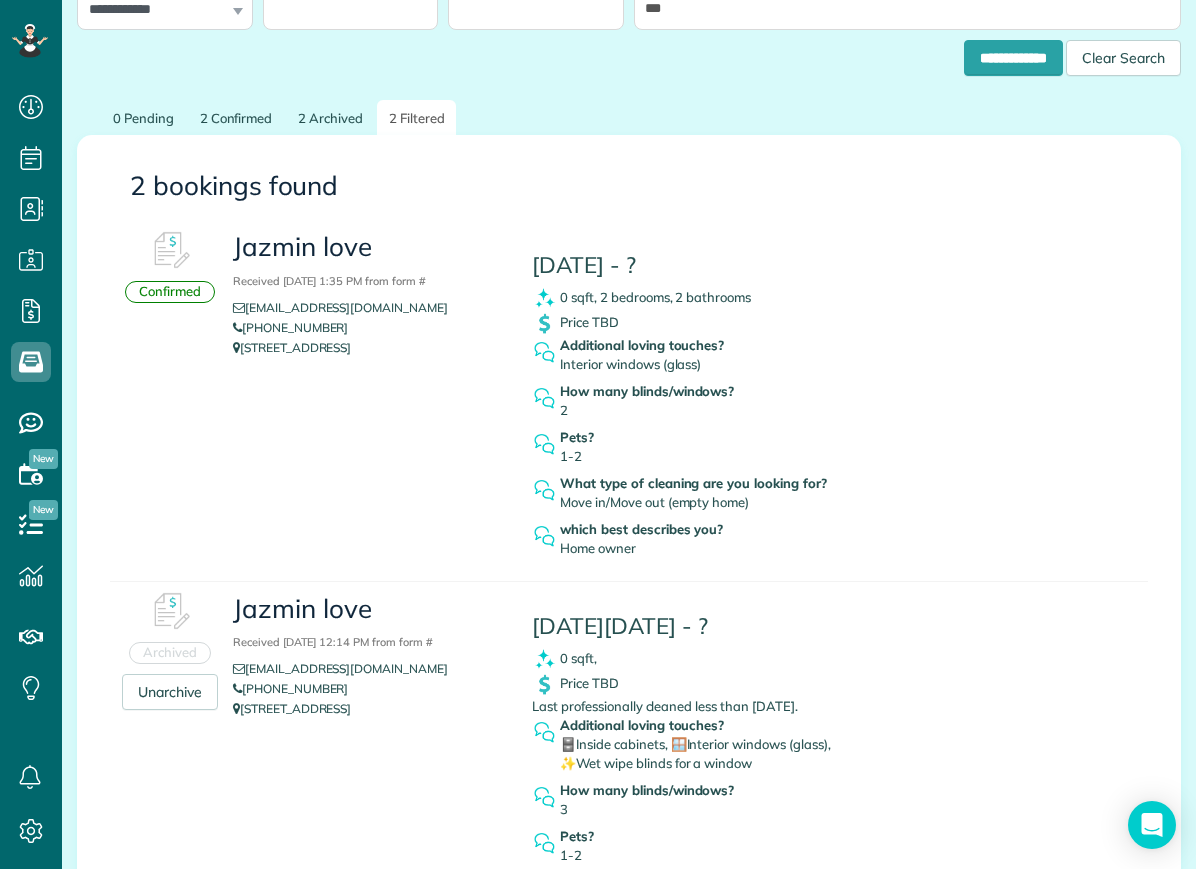 scroll, scrollTop: 260, scrollLeft: 0, axis: vertical 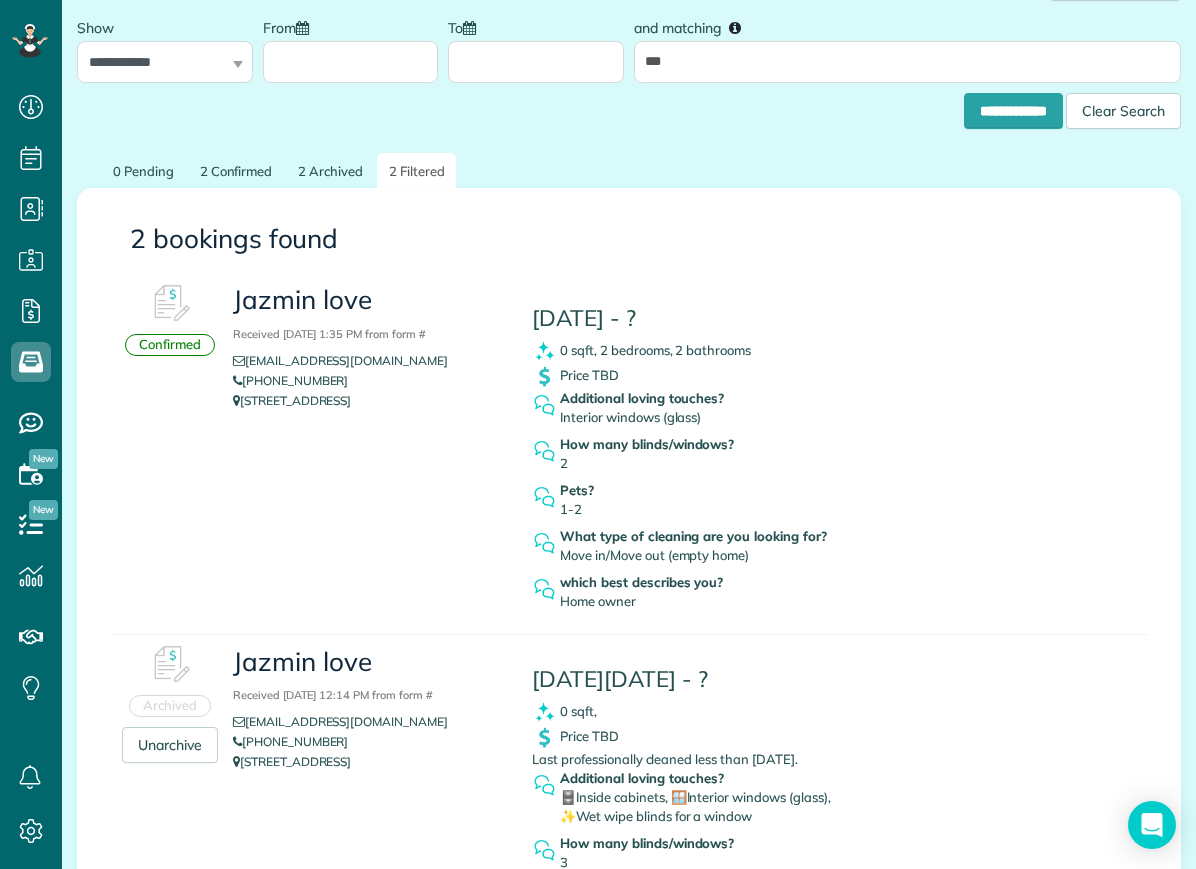 click on "Confirmed" at bounding box center [170, 345] 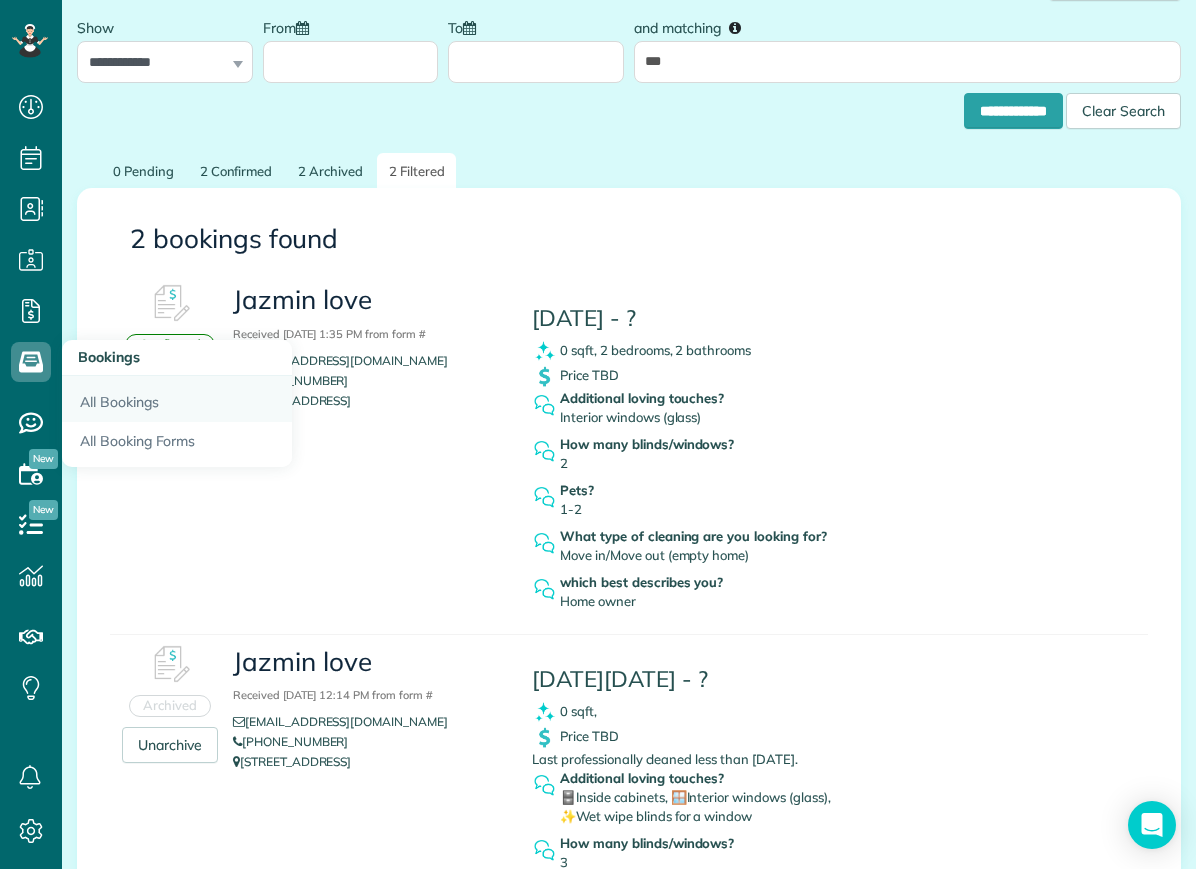 click on "All Bookings" at bounding box center [177, 399] 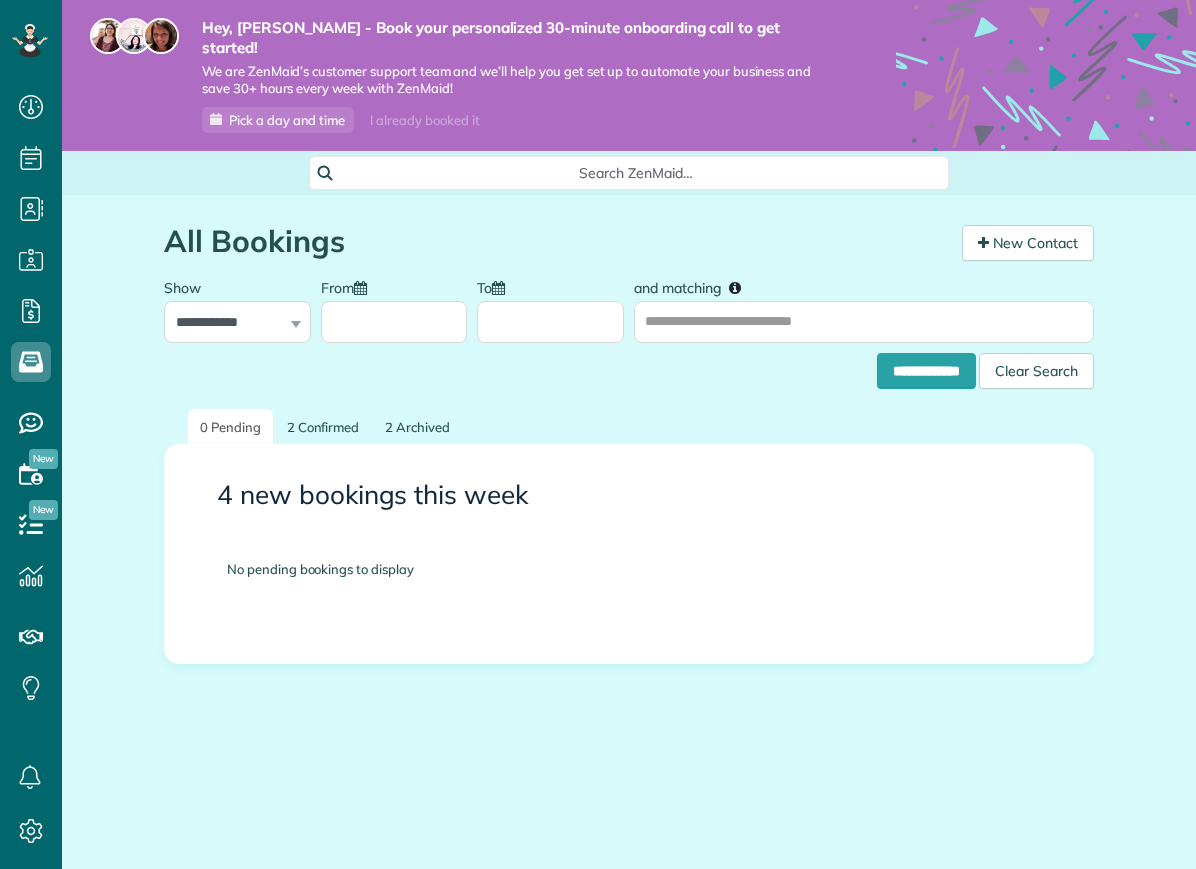 scroll, scrollTop: 0, scrollLeft: 0, axis: both 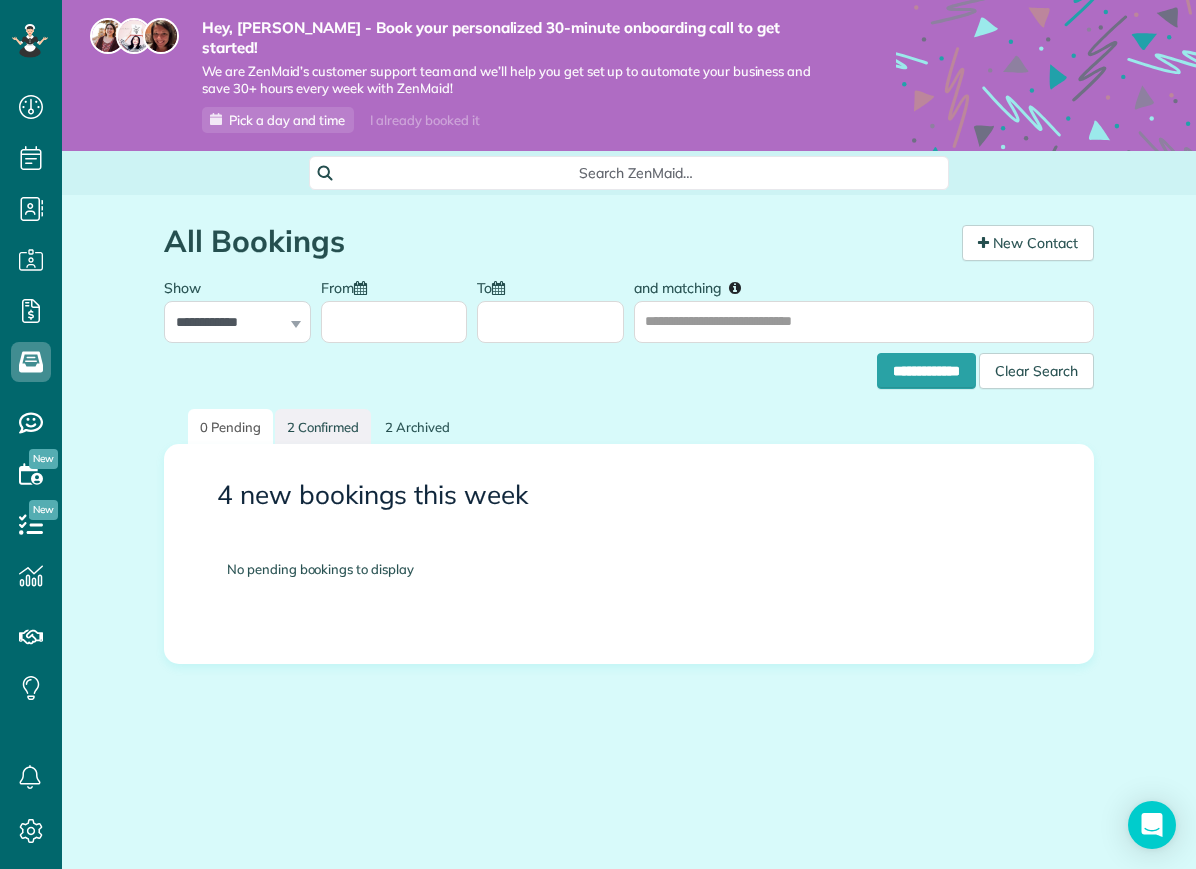 click on "2 Confirmed" at bounding box center (323, 427) 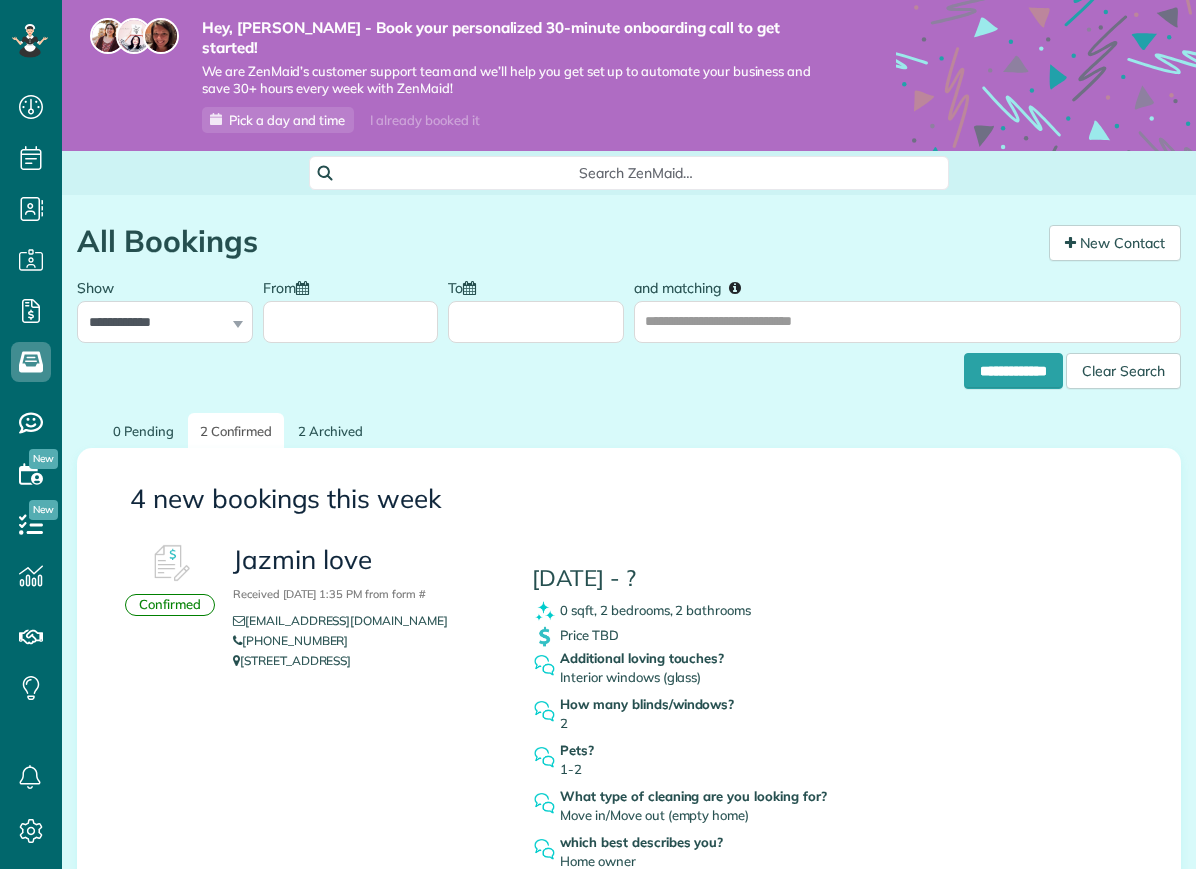 scroll, scrollTop: 0, scrollLeft: 0, axis: both 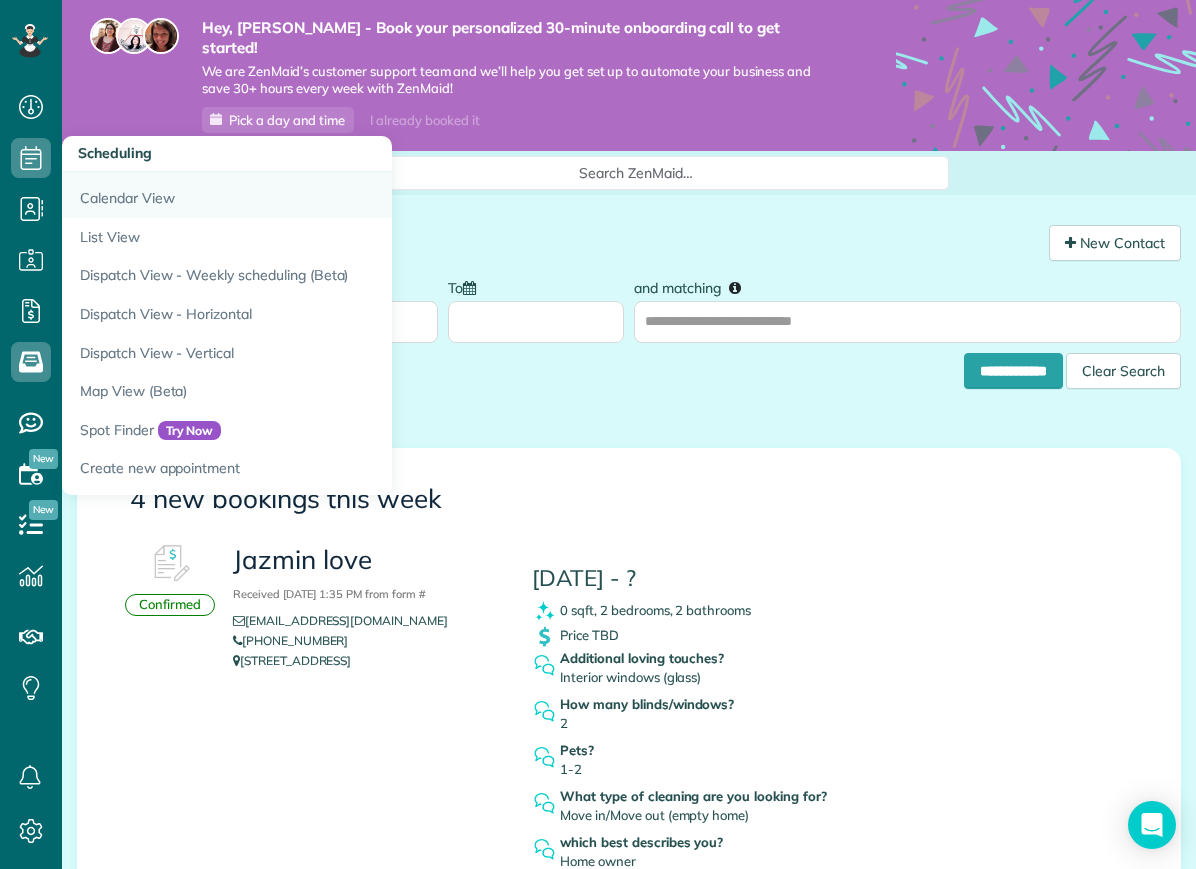 click on "Calendar View" at bounding box center (312, 195) 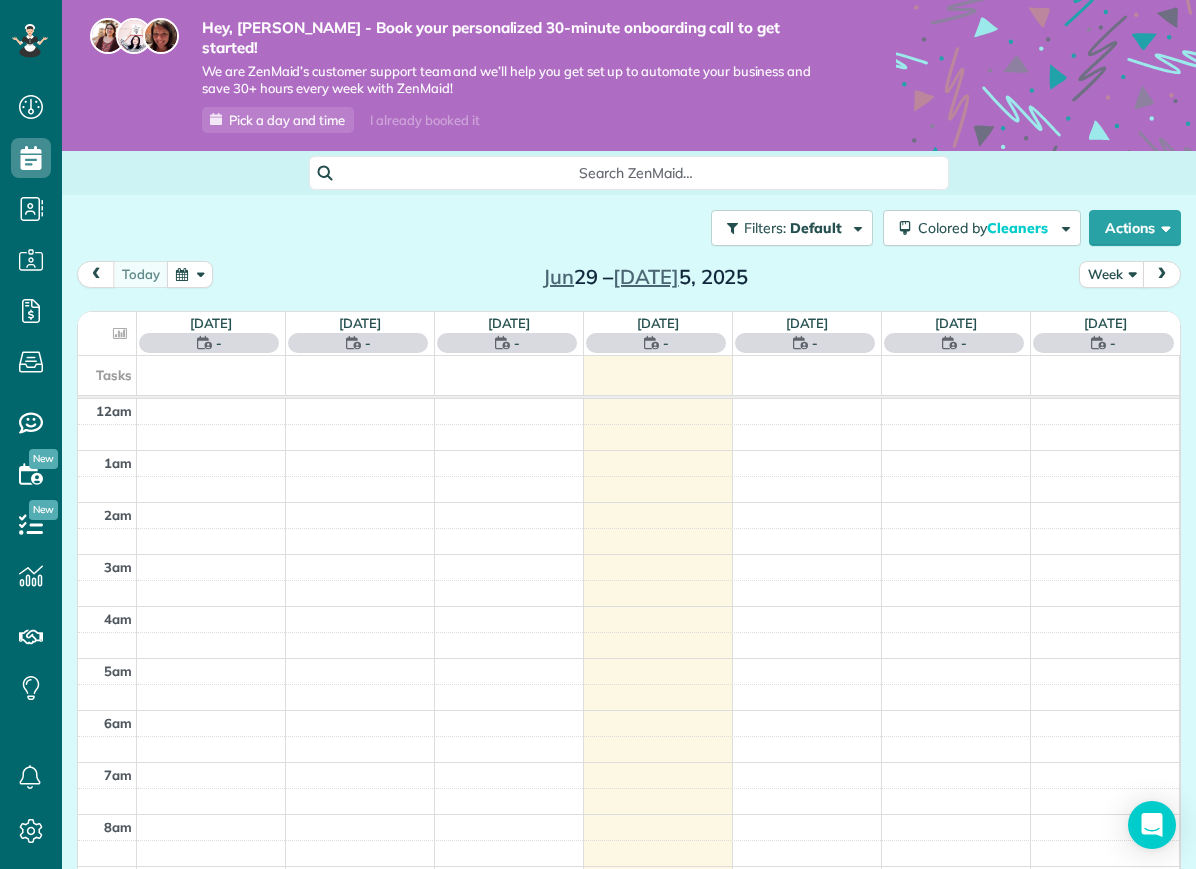 scroll, scrollTop: 0, scrollLeft: 0, axis: both 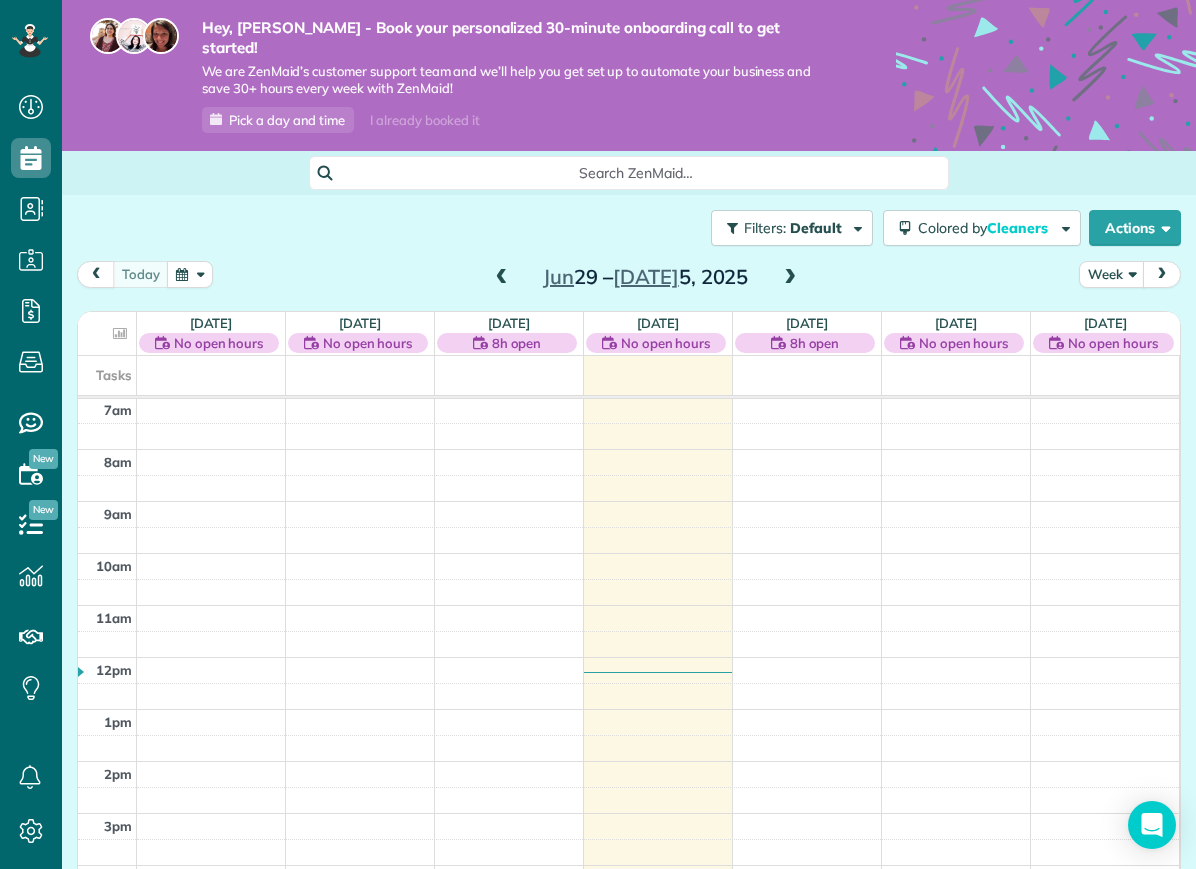 click at bounding box center (790, 278) 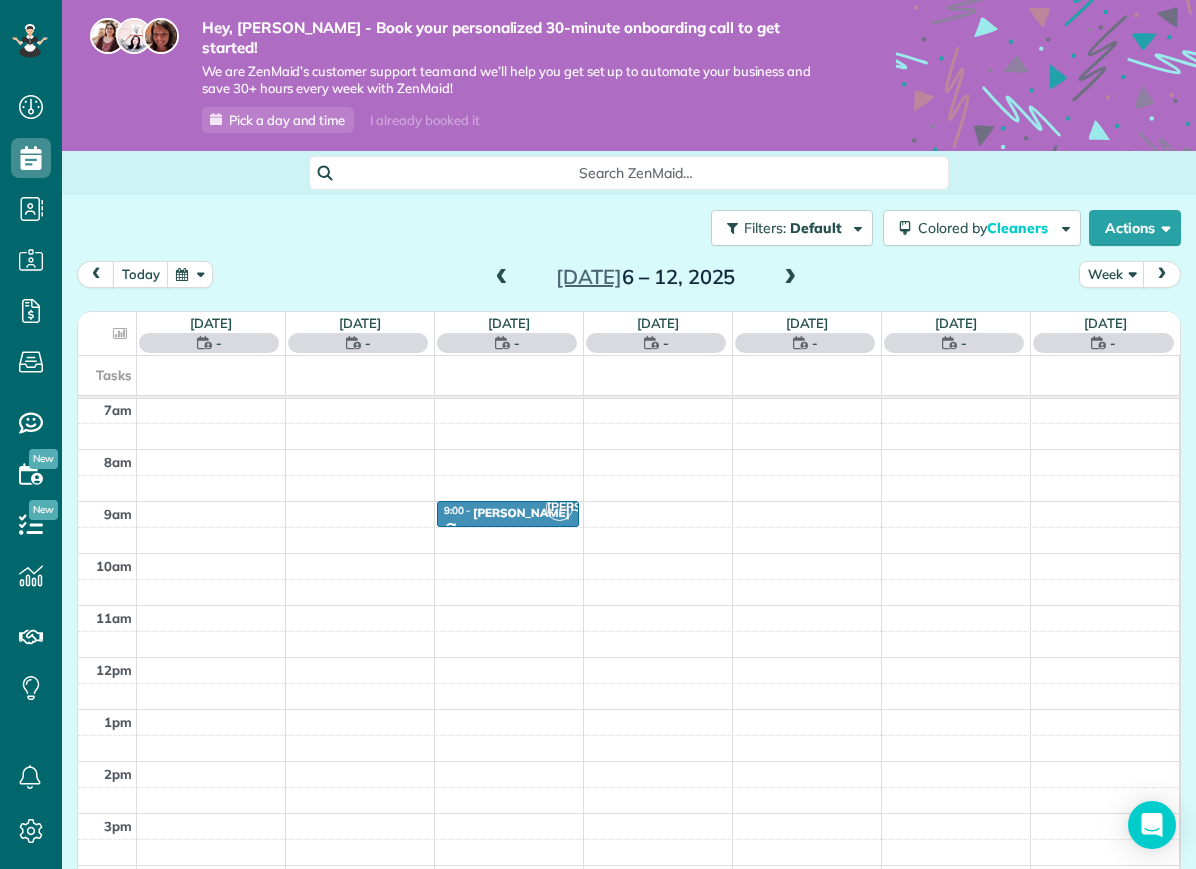 scroll, scrollTop: 365, scrollLeft: 0, axis: vertical 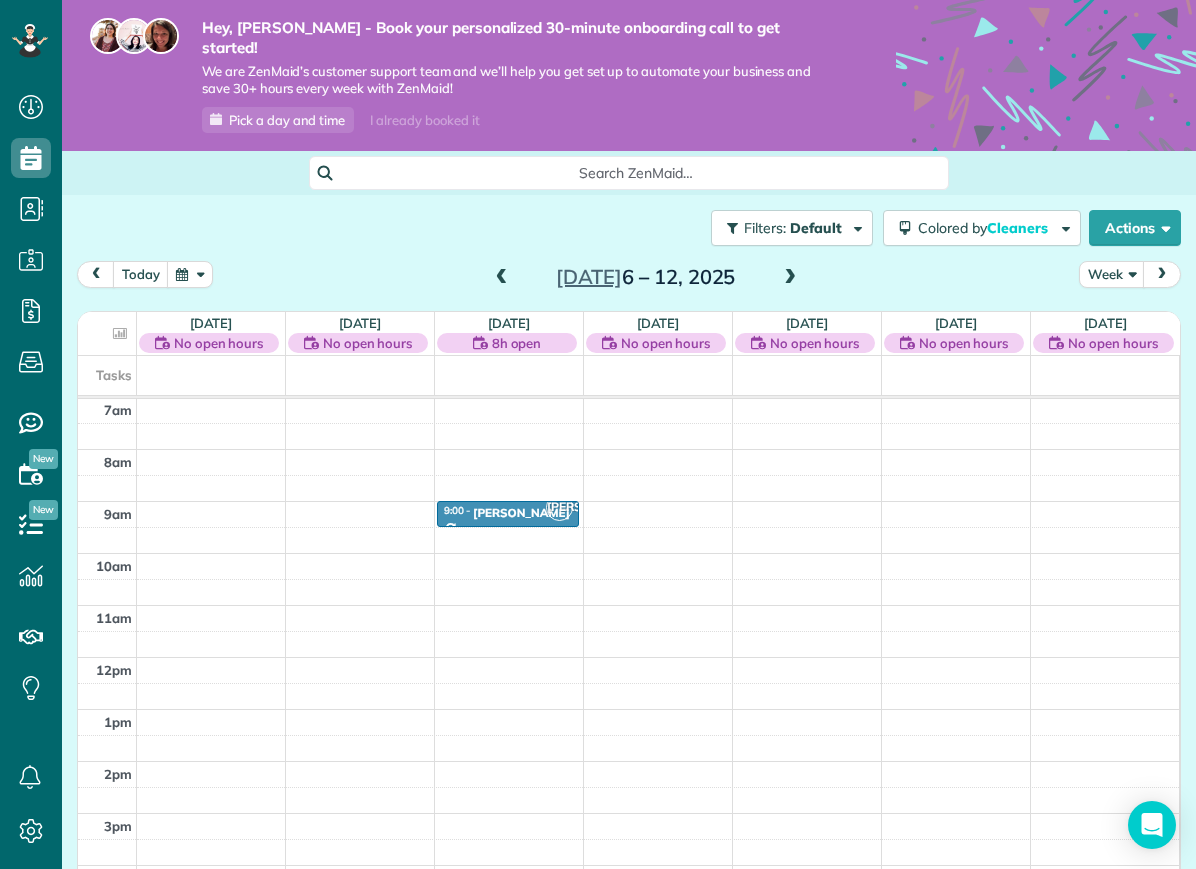 click at bounding box center (502, 278) 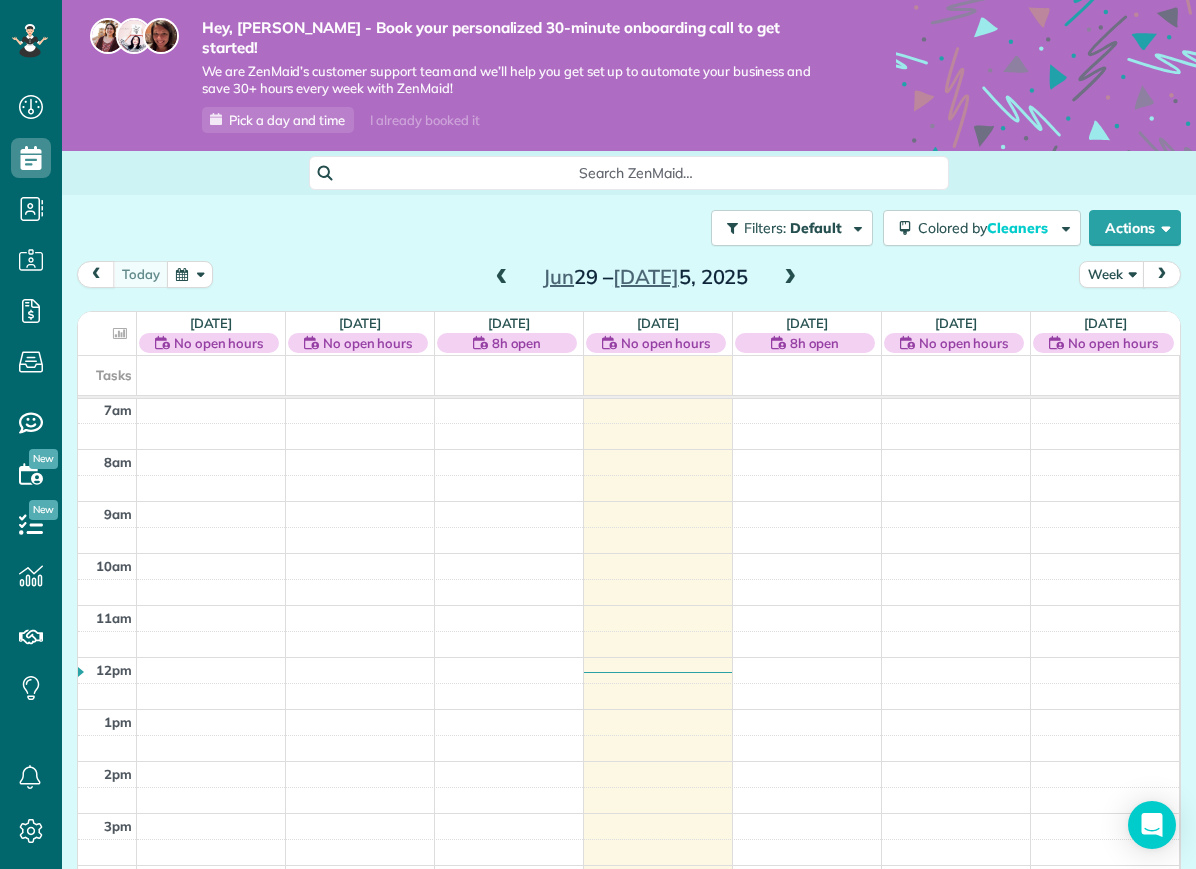 scroll, scrollTop: 375, scrollLeft: 0, axis: vertical 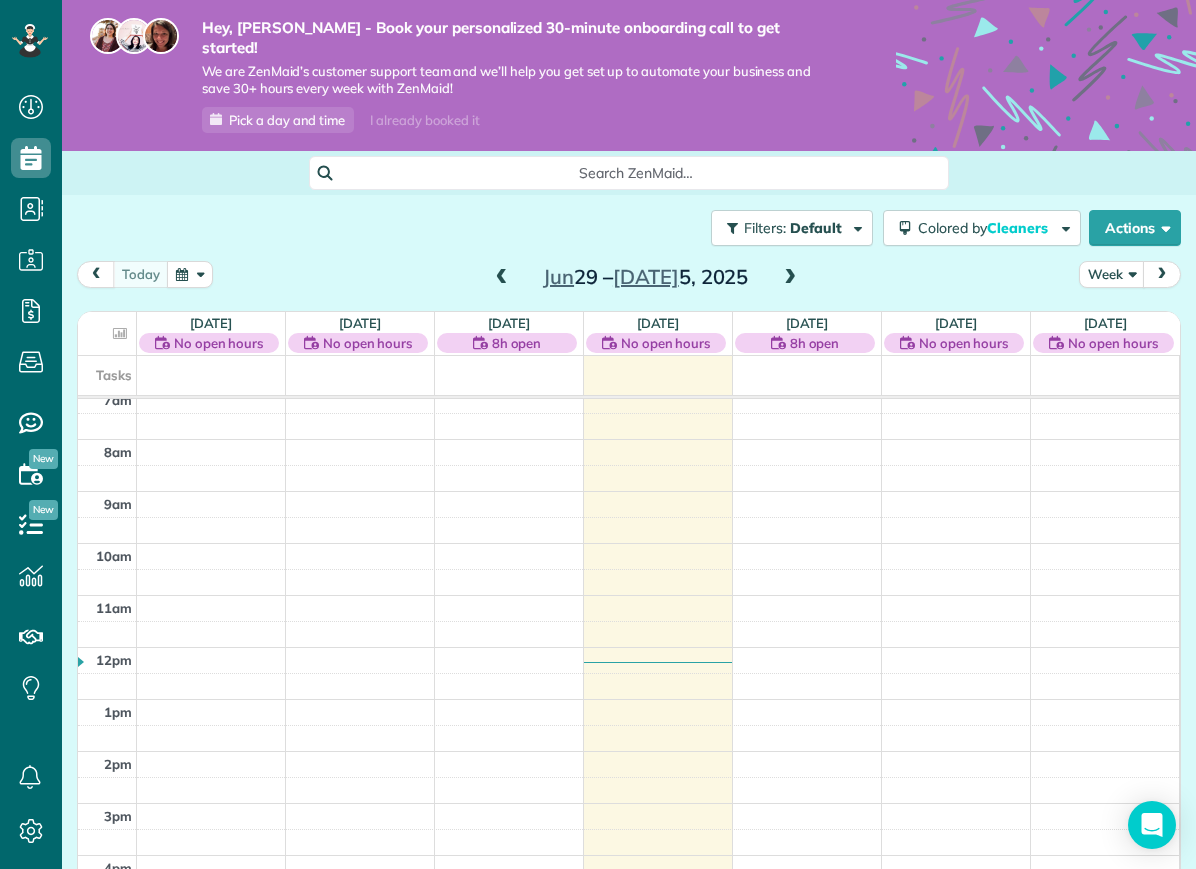 click at bounding box center (658, 24) 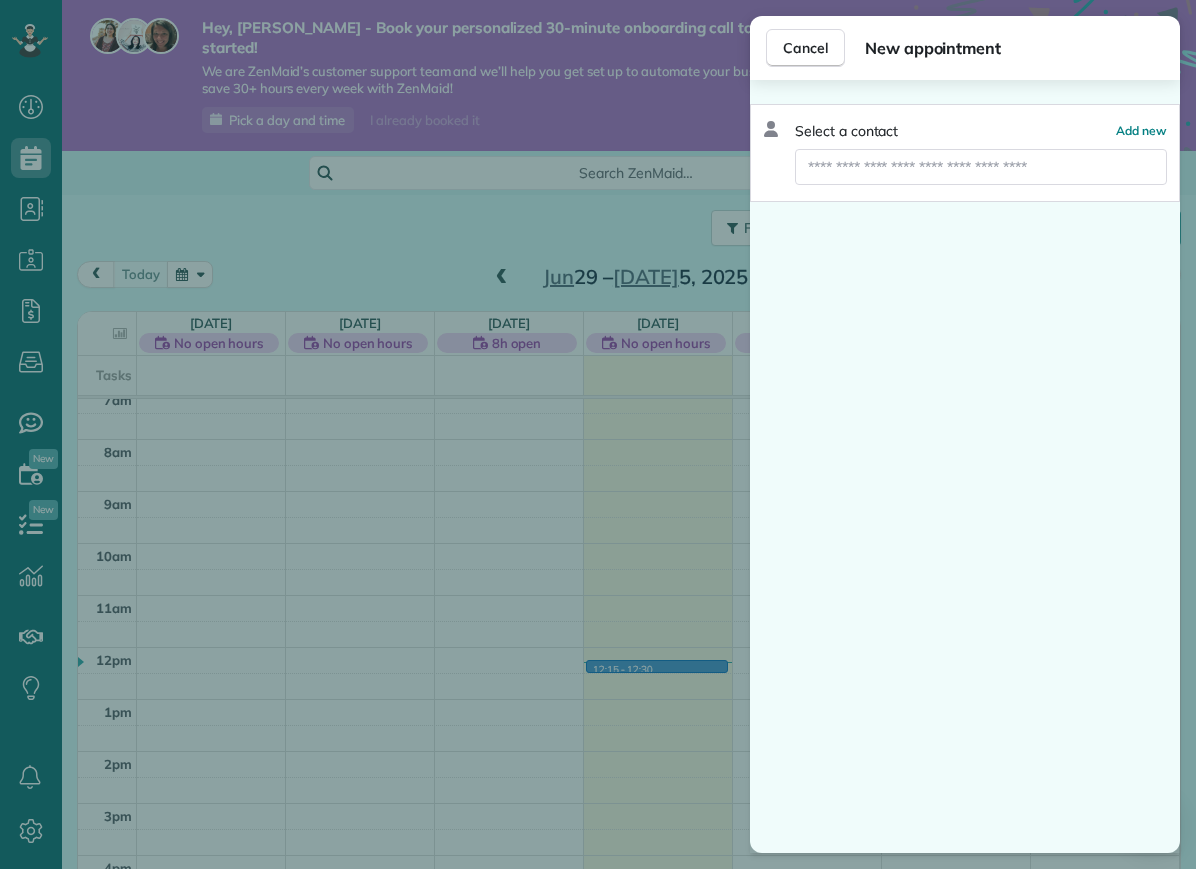 click on "Cancel New appointment Select a contact Add new" at bounding box center (598, 434) 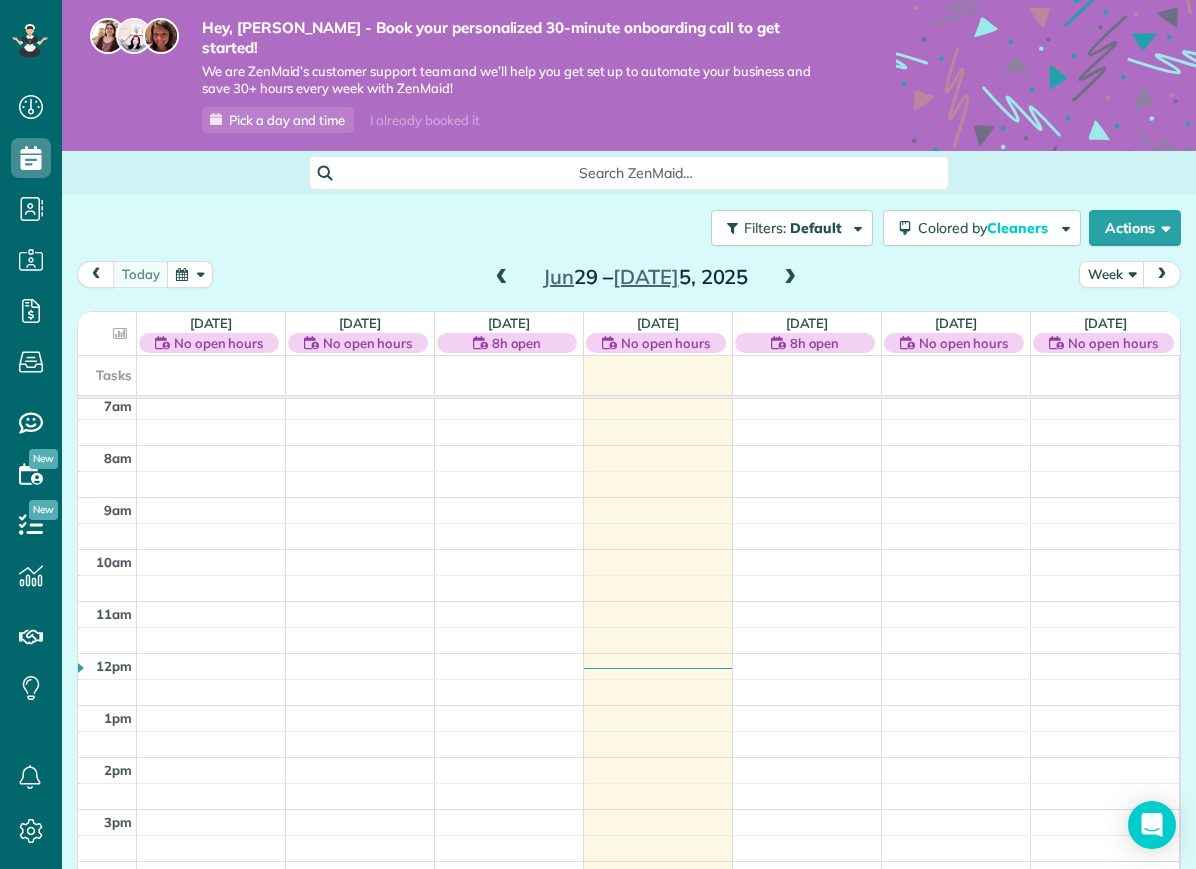 scroll, scrollTop: 120, scrollLeft: 0, axis: vertical 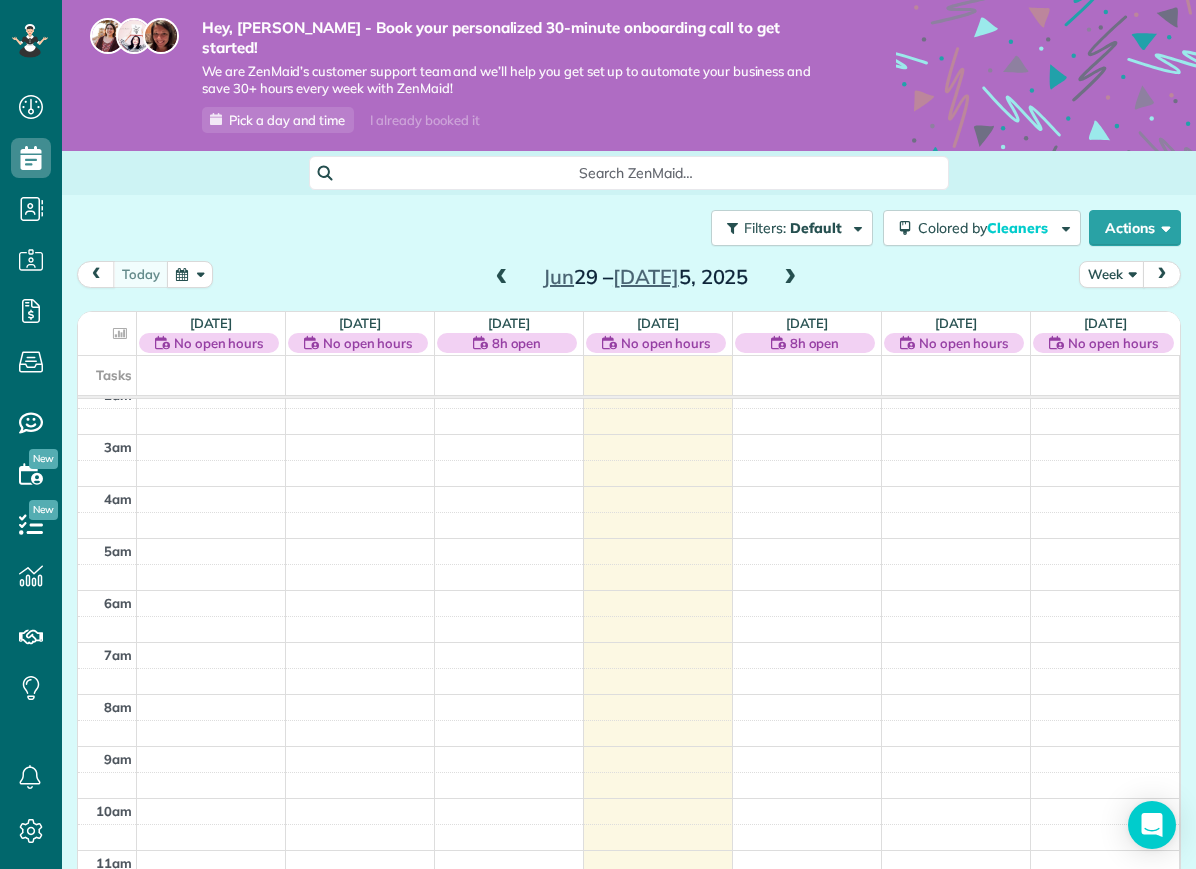 click at bounding box center (790, 278) 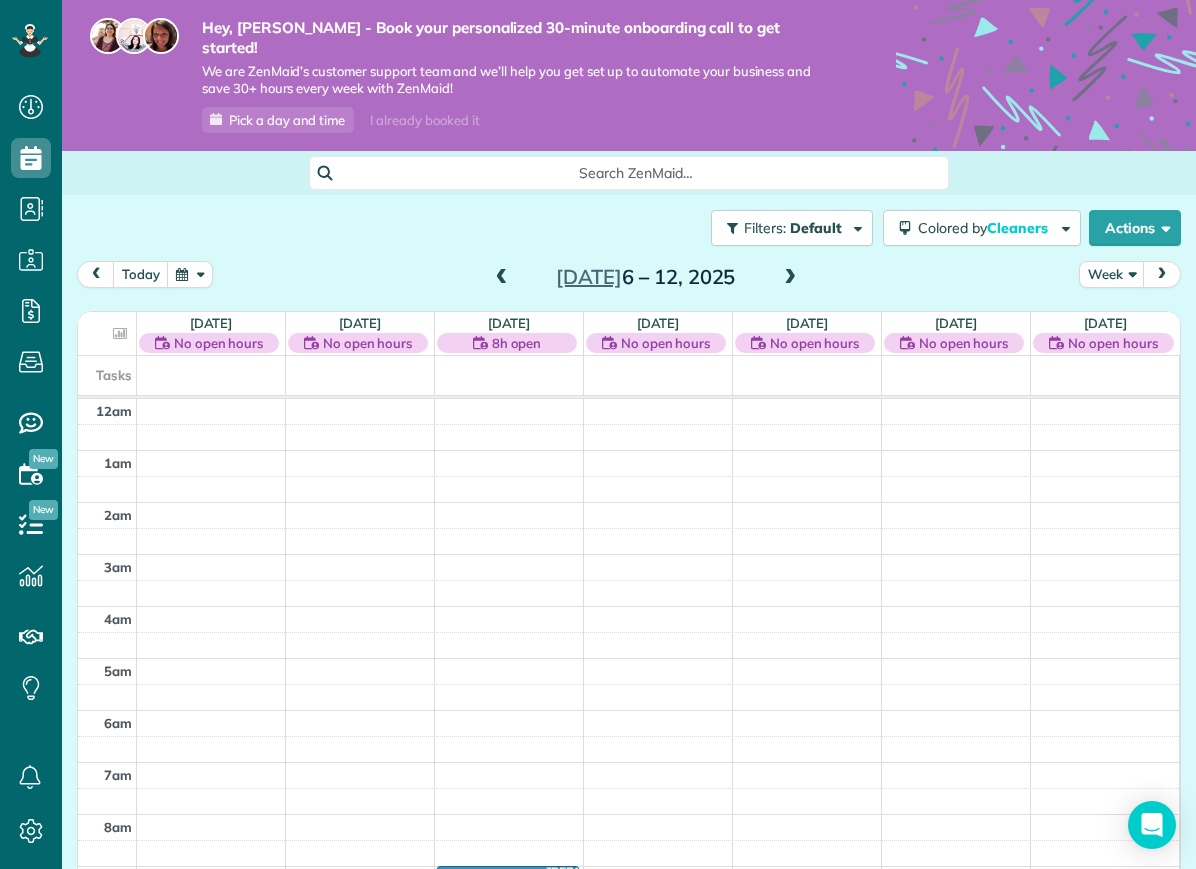 scroll, scrollTop: 45, scrollLeft: 0, axis: vertical 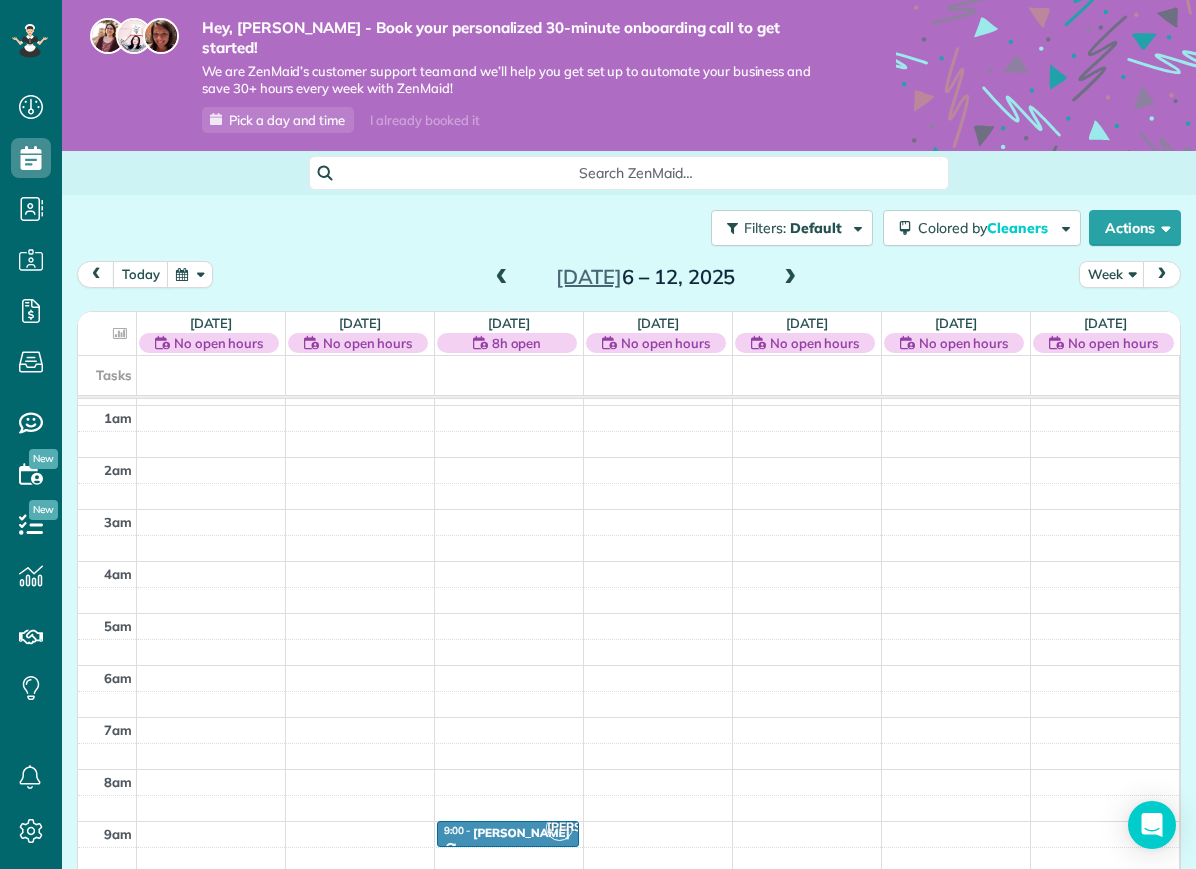 click on "Search ZenMaid…" at bounding box center (636, 173) 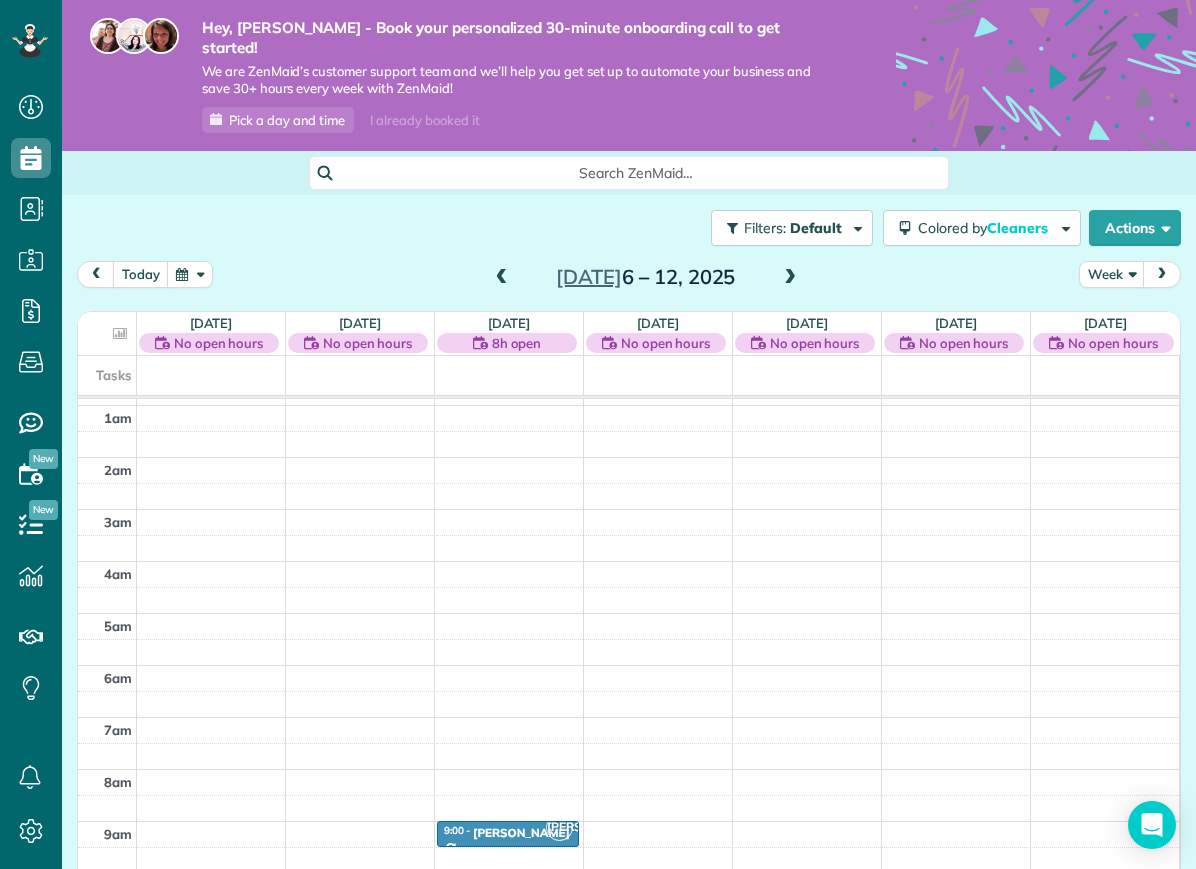 click on "Dashboard
Scheduling
Calendar View
List View
Dispatch View - Weekly scheduling (Beta)" at bounding box center (598, 434) 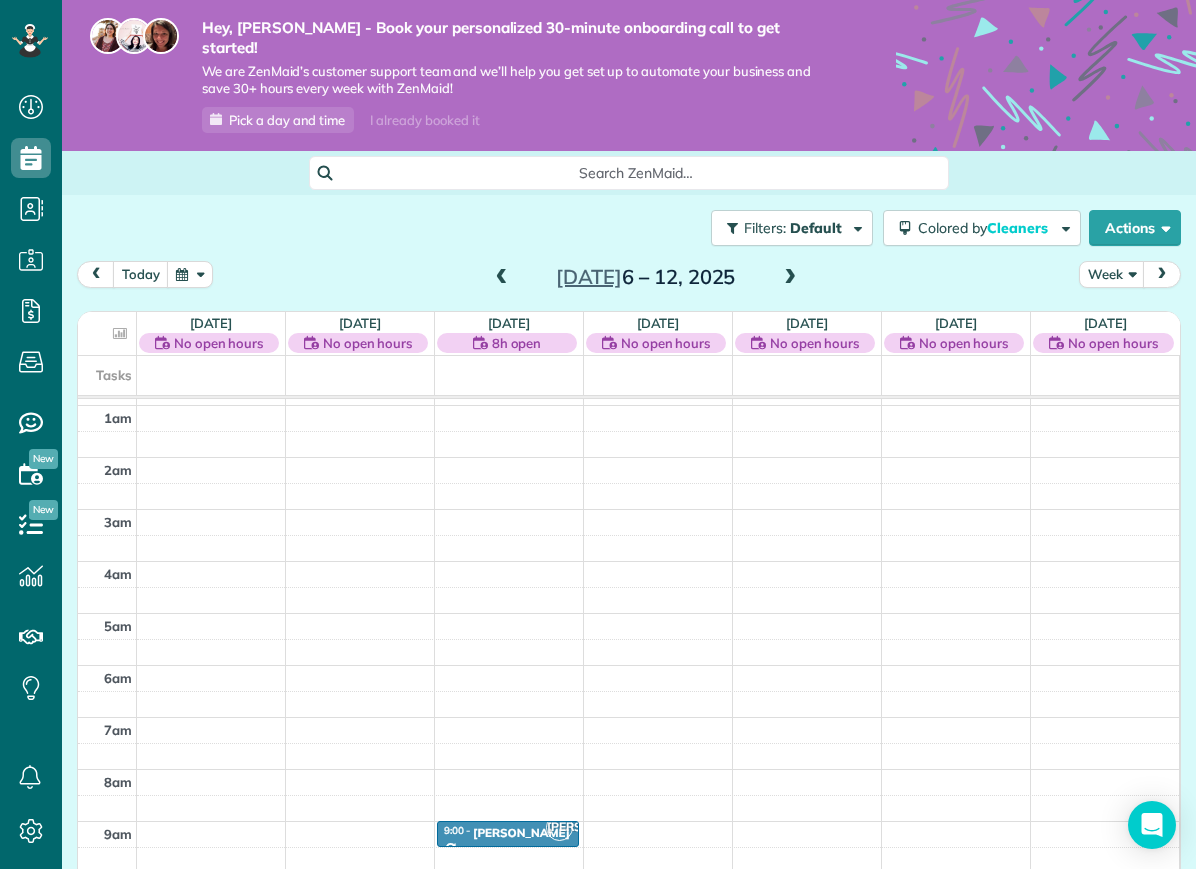 click on "Default" at bounding box center [816, 228] 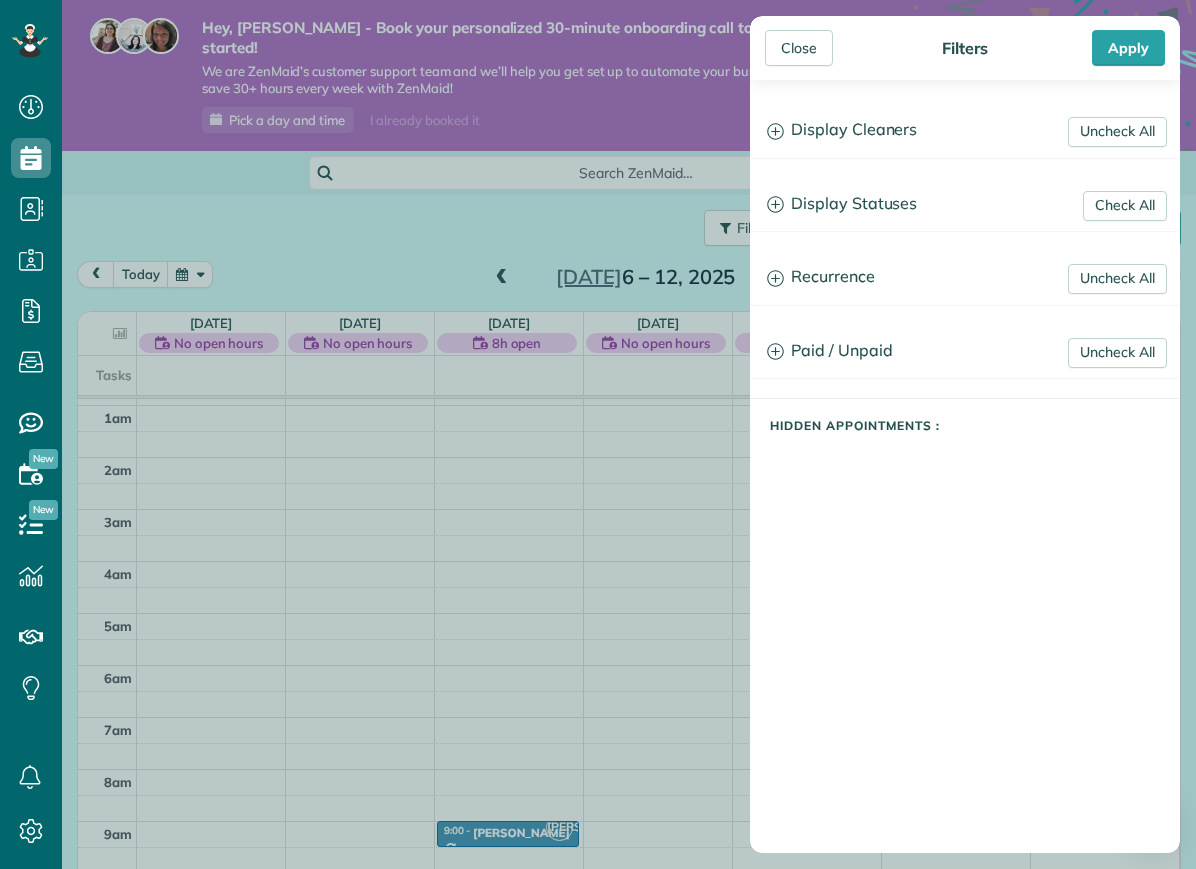 click on "Close
Filters
Apply
Uncheck All
Display Cleaners
Jazmin Abarca
No Cleaners Assigned
Check All
Display Statuses
Active
Estimate
Stand-By Lock Out" at bounding box center [598, 434] 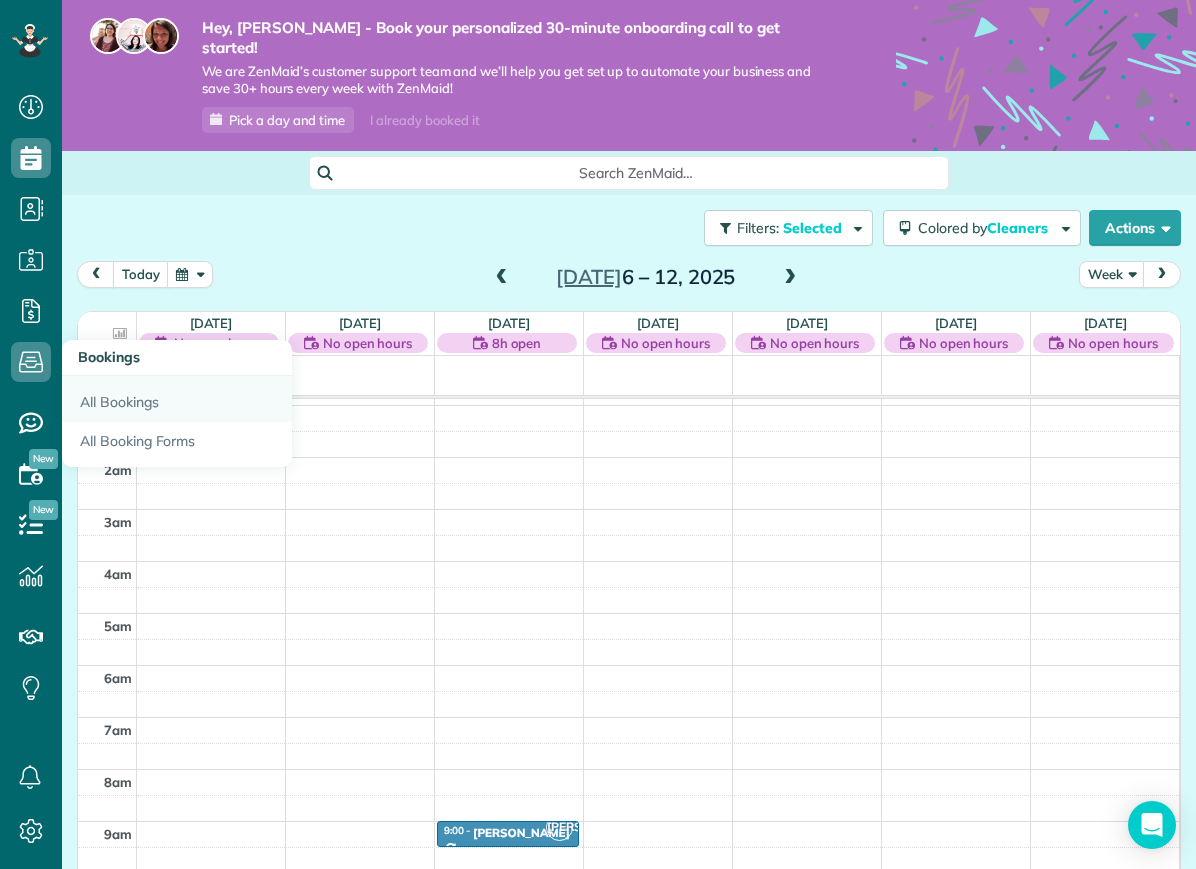 click on "All Bookings" at bounding box center (177, 399) 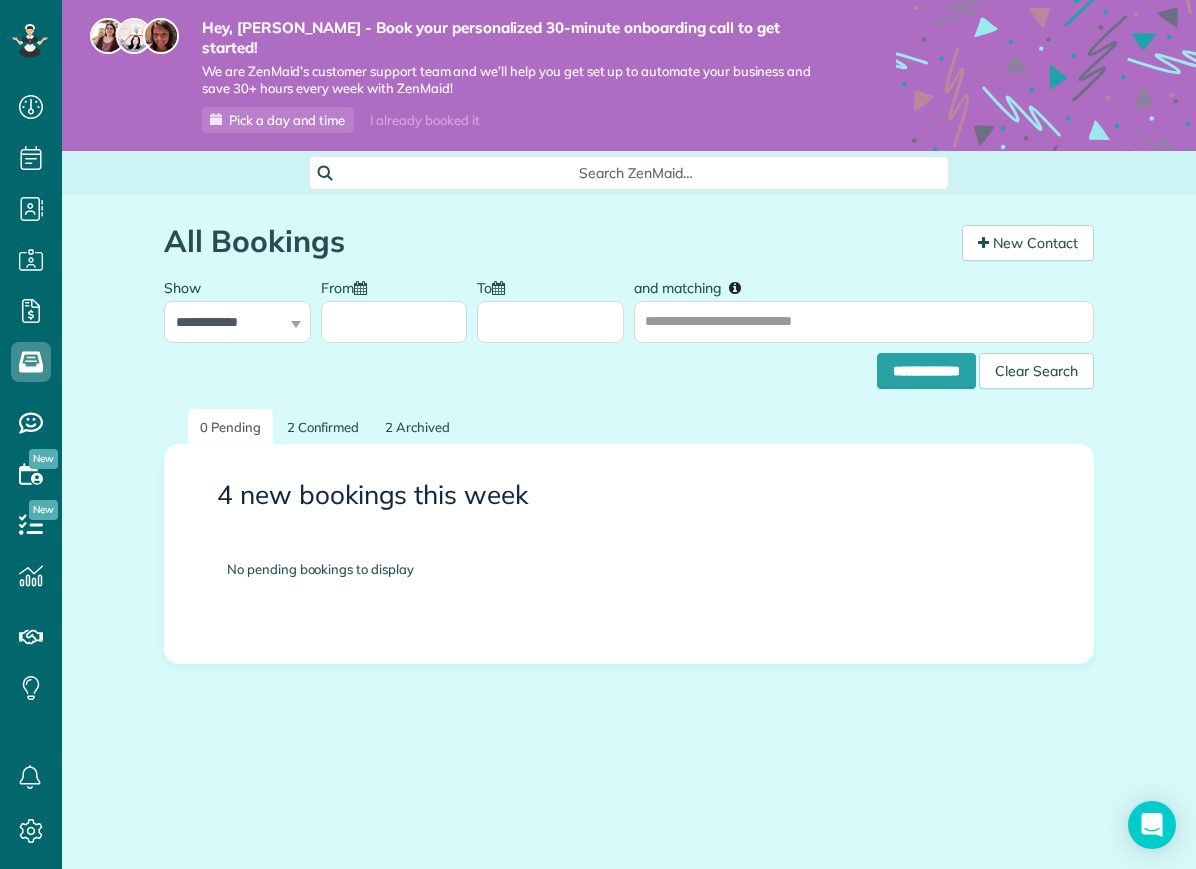 scroll, scrollTop: 0, scrollLeft: 0, axis: both 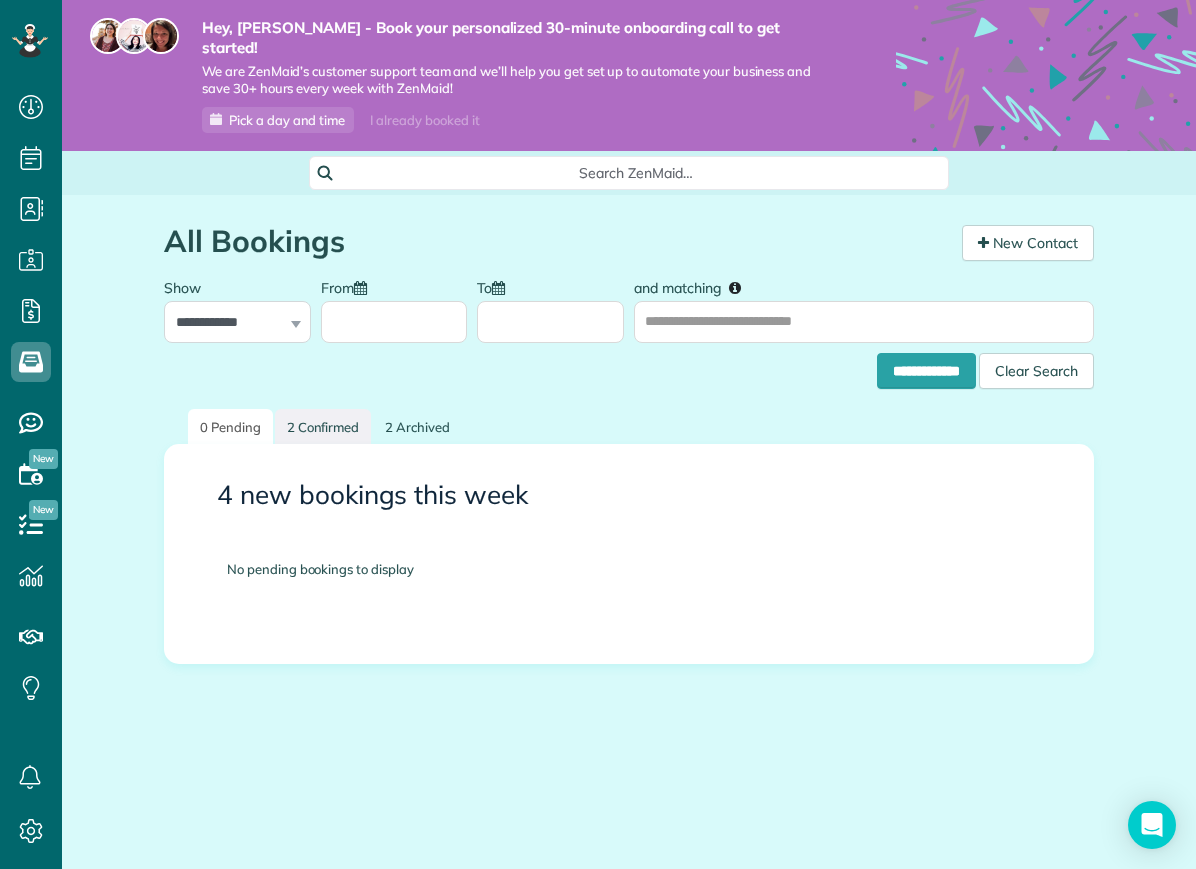 click on "2 Confirmed" at bounding box center [323, 427] 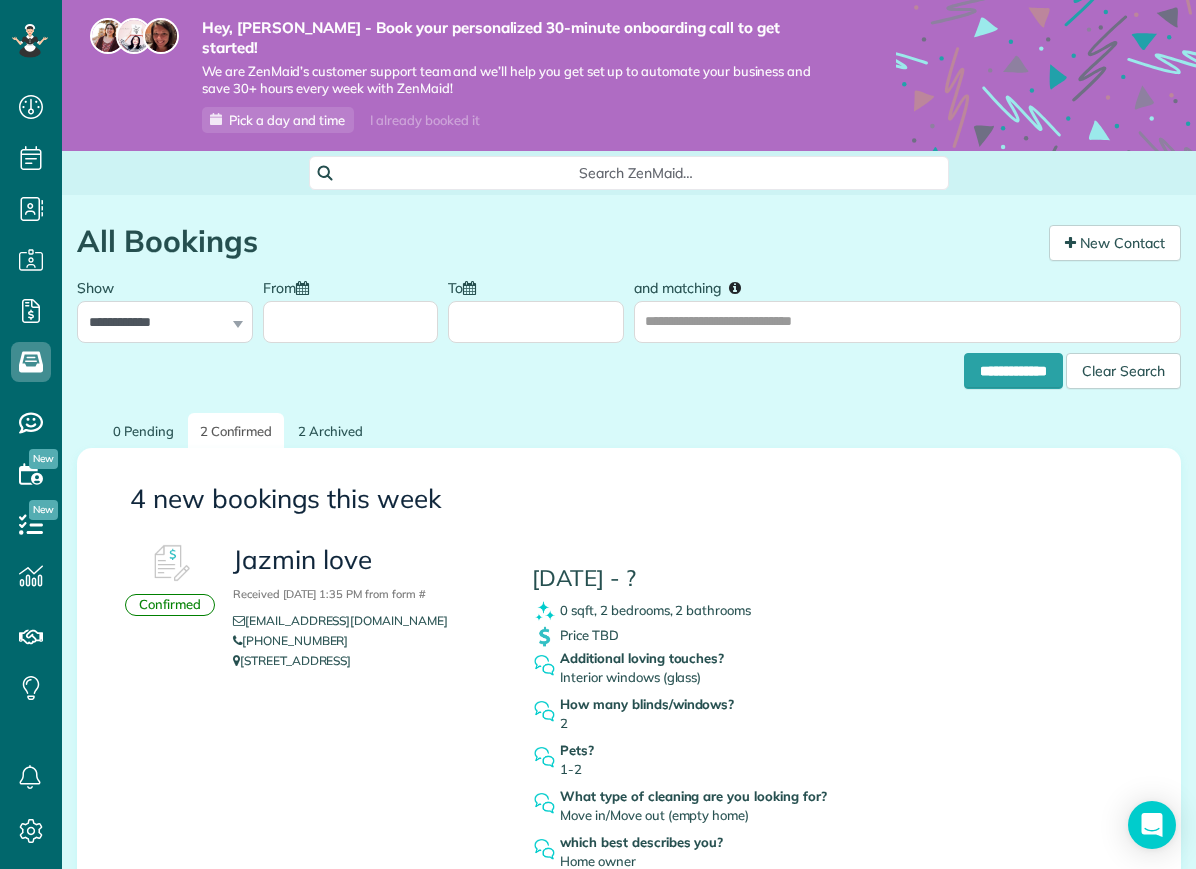scroll, scrollTop: 0, scrollLeft: 0, axis: both 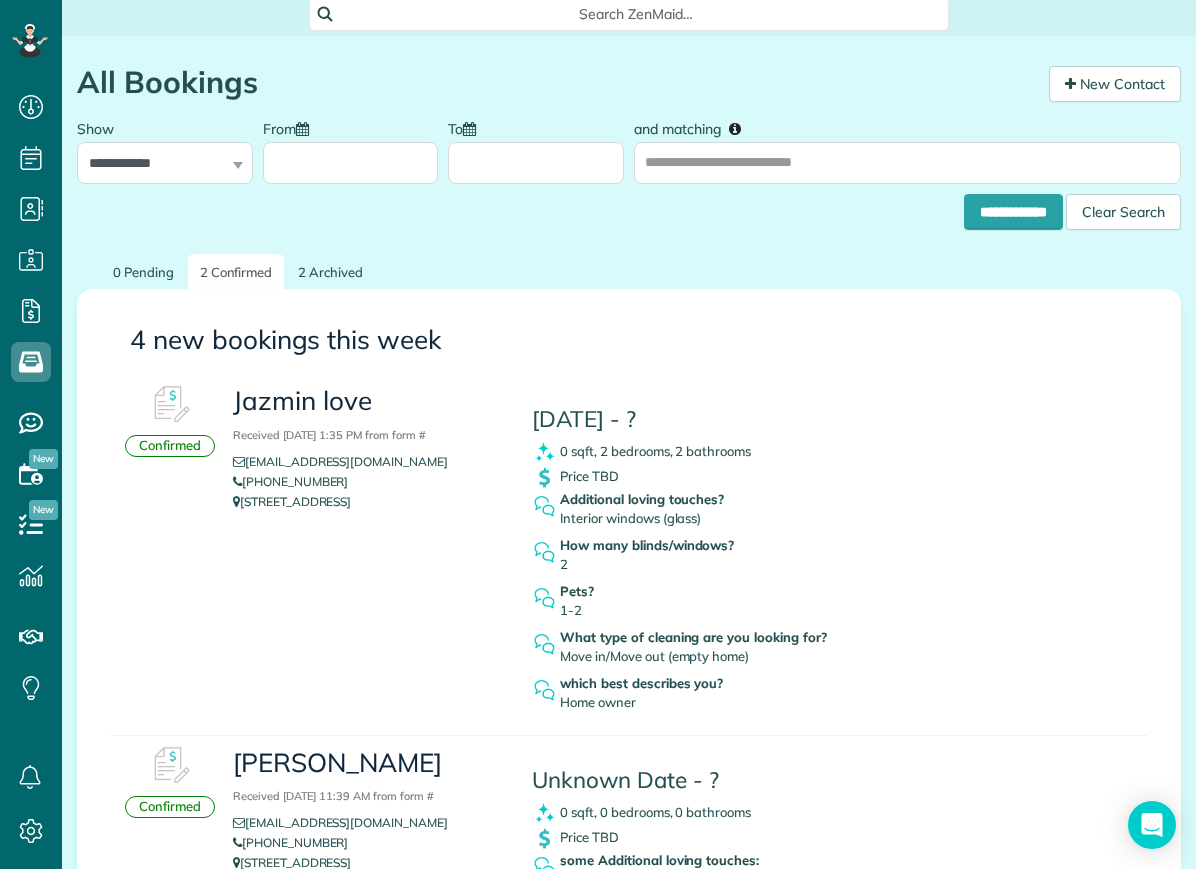 click on "Confirmed" at bounding box center [170, 446] 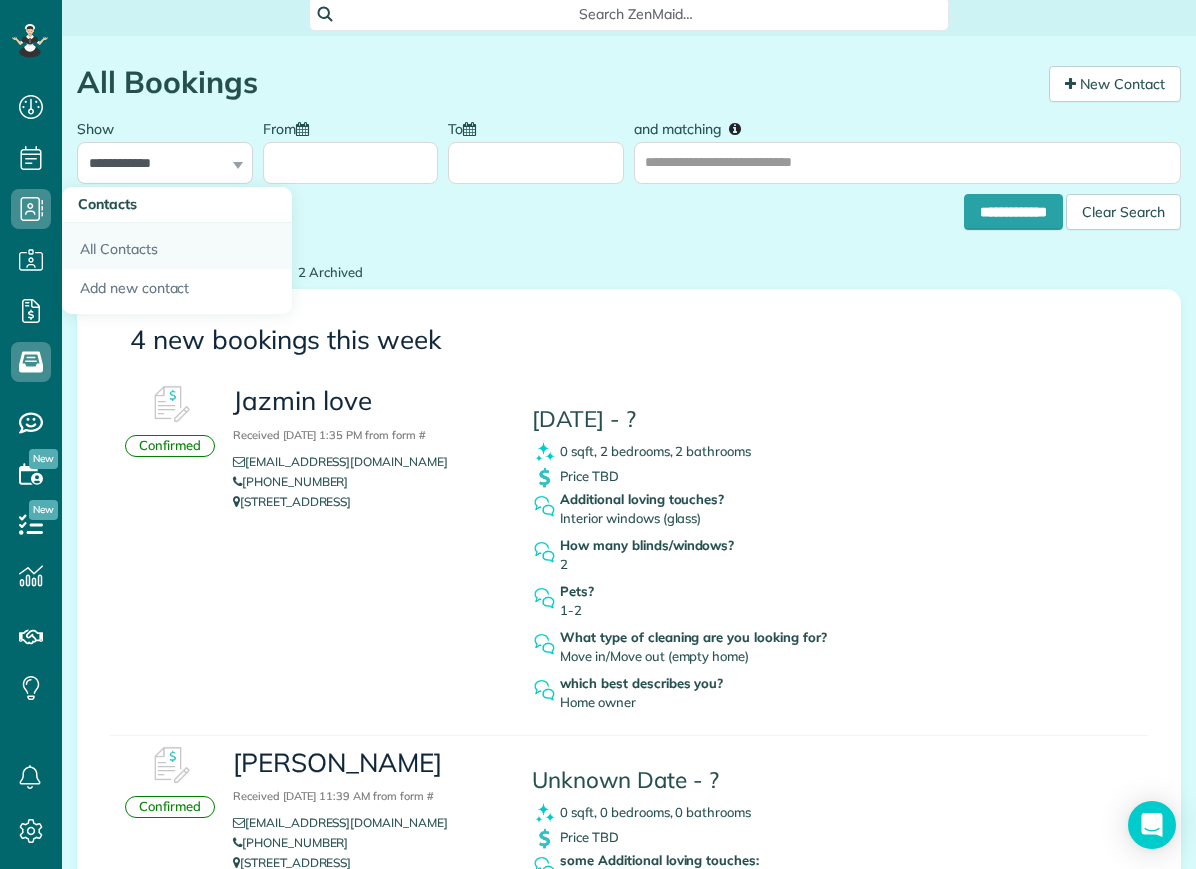 click on "All Contacts" at bounding box center [177, 246] 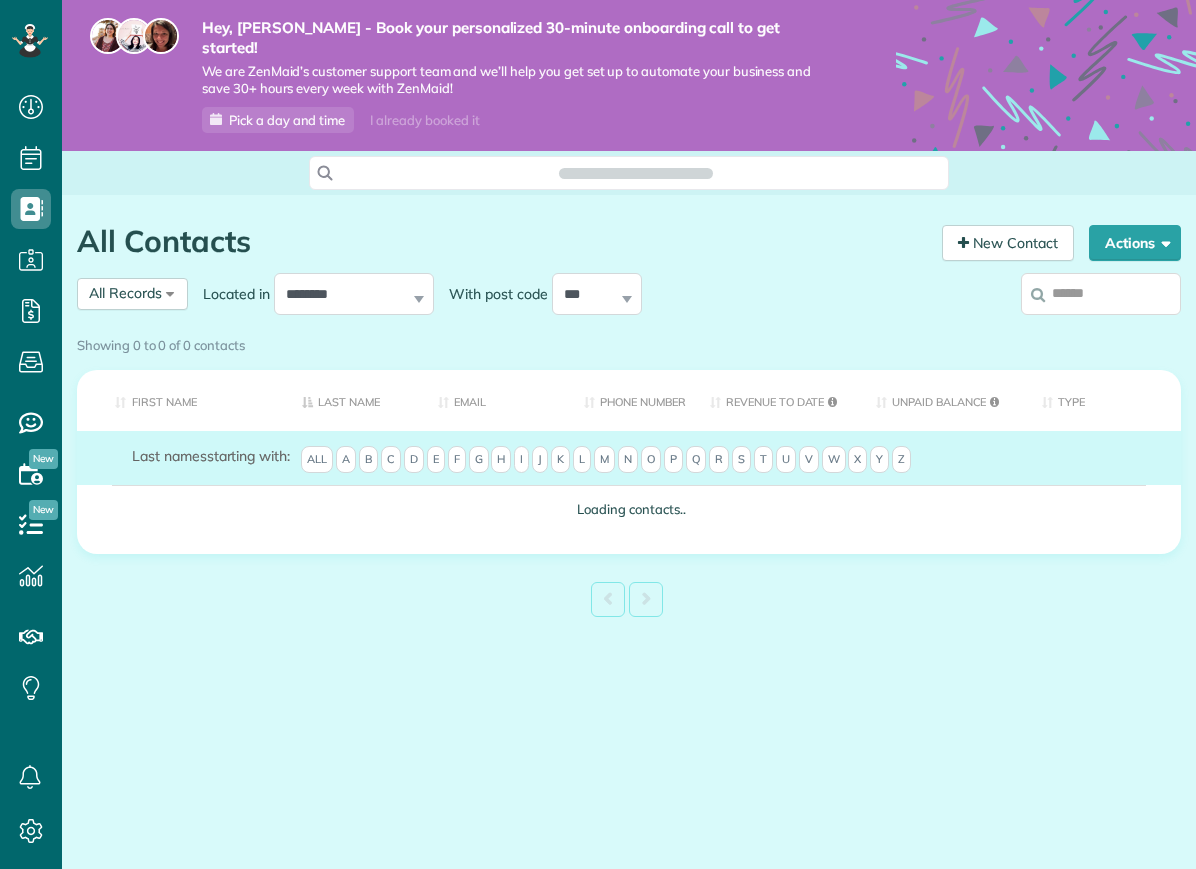 scroll, scrollTop: 0, scrollLeft: 0, axis: both 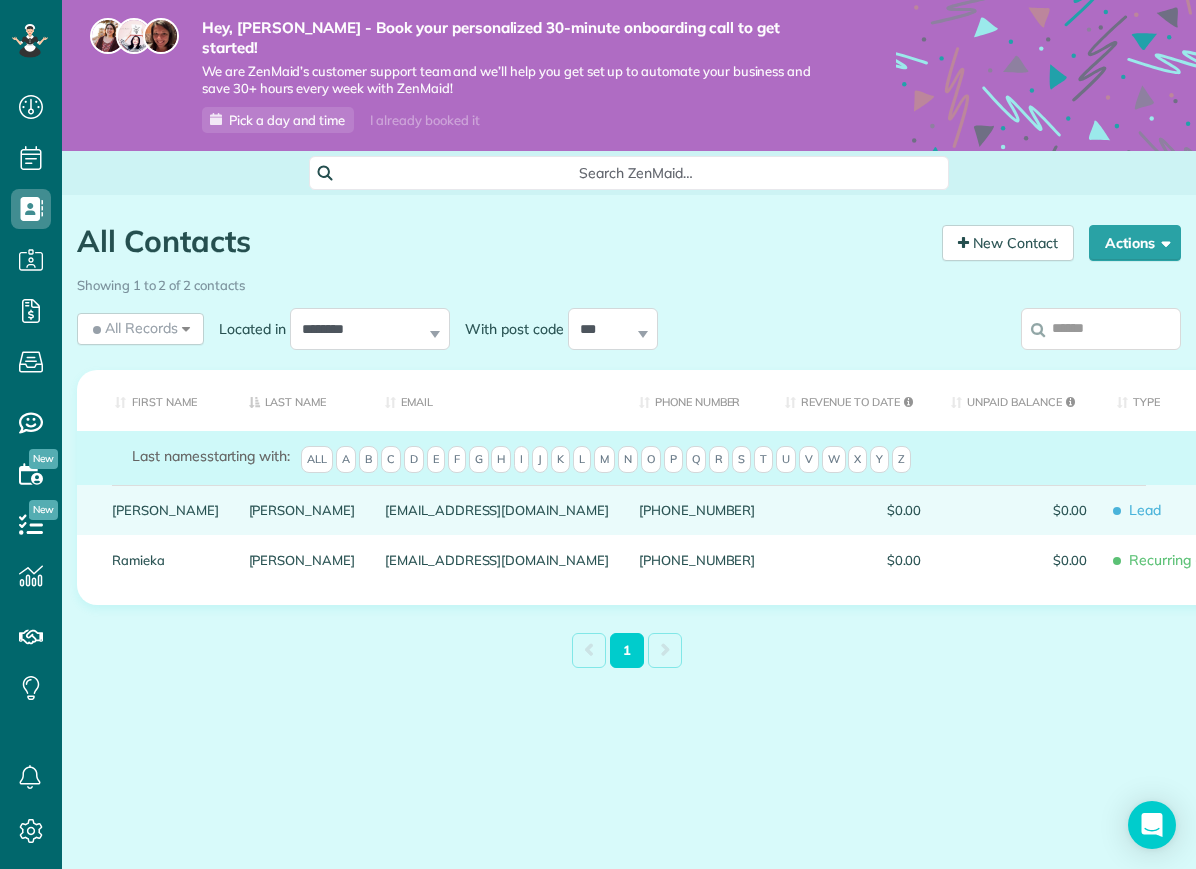 click on "[PERSON_NAME]" at bounding box center [302, 510] 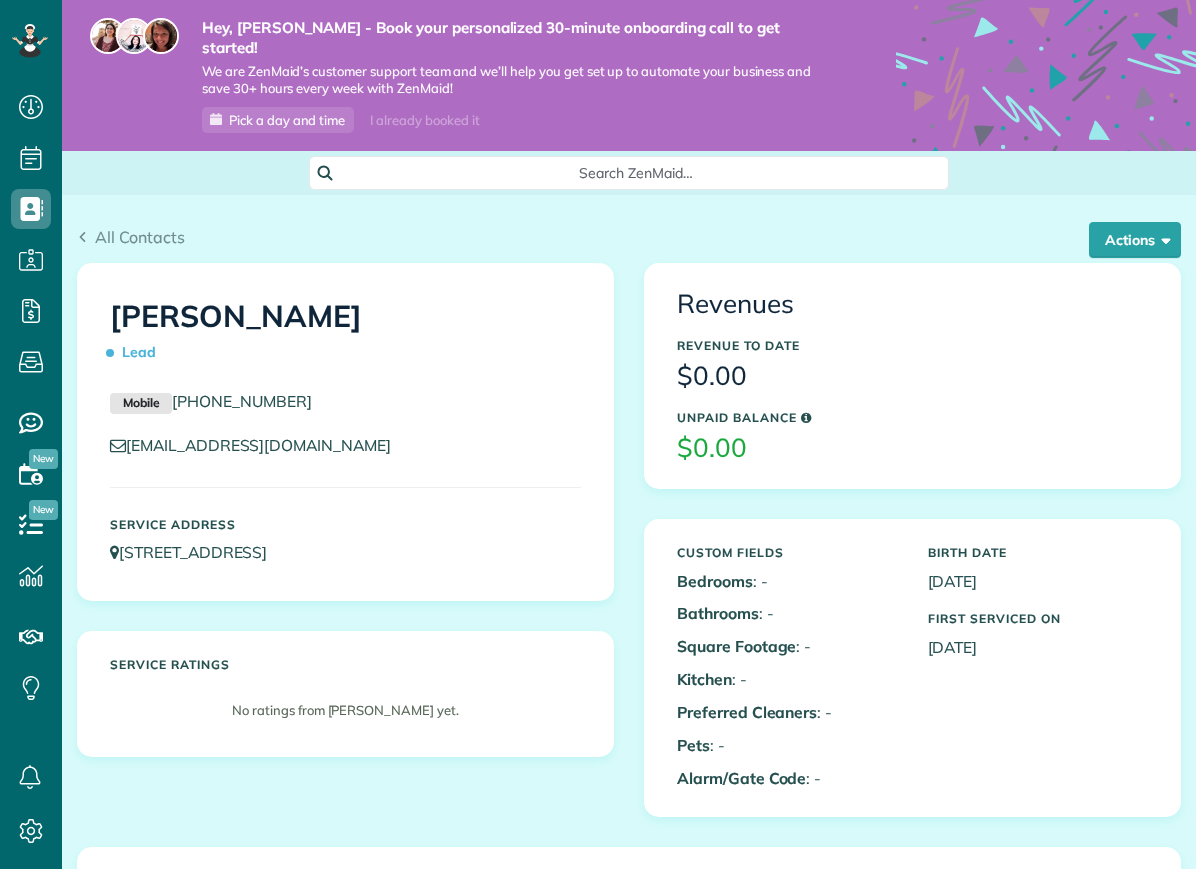 scroll, scrollTop: 0, scrollLeft: 0, axis: both 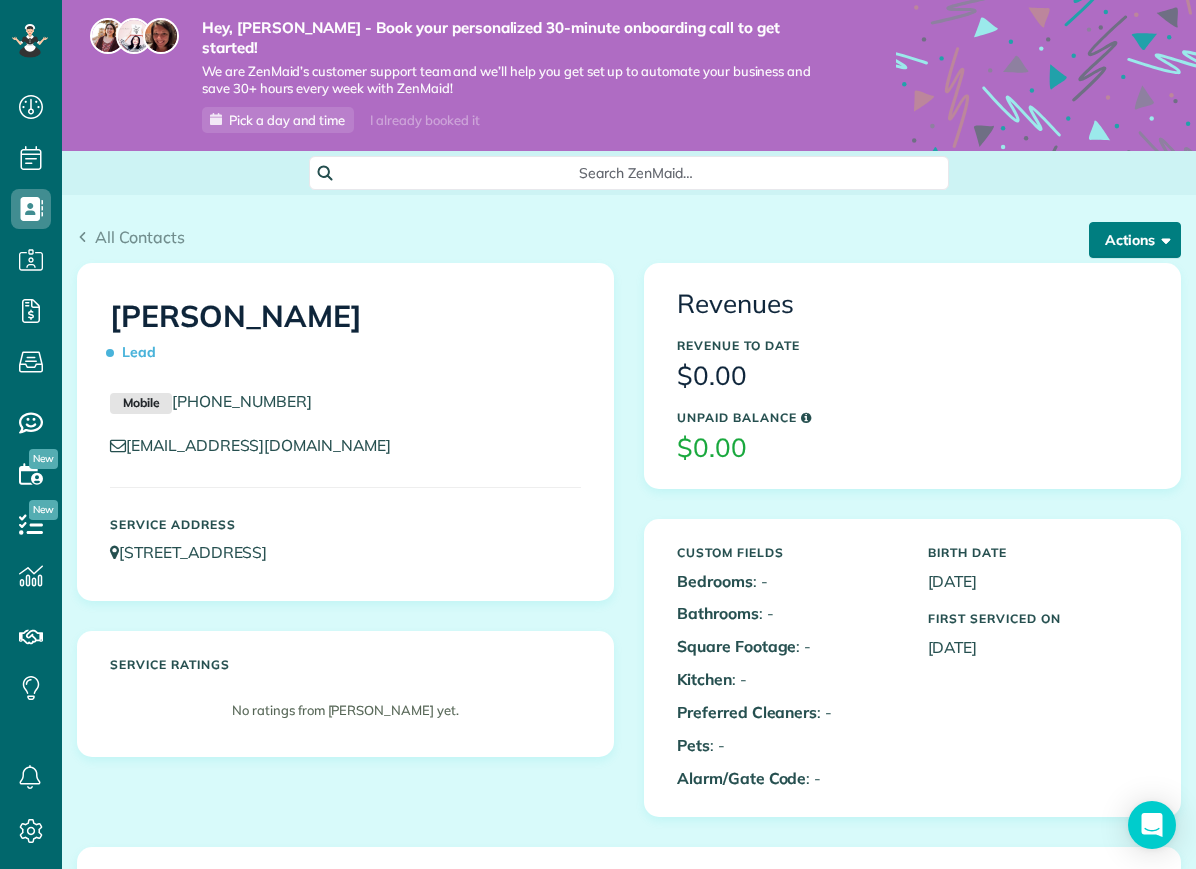 click on "Actions" at bounding box center [1135, 240] 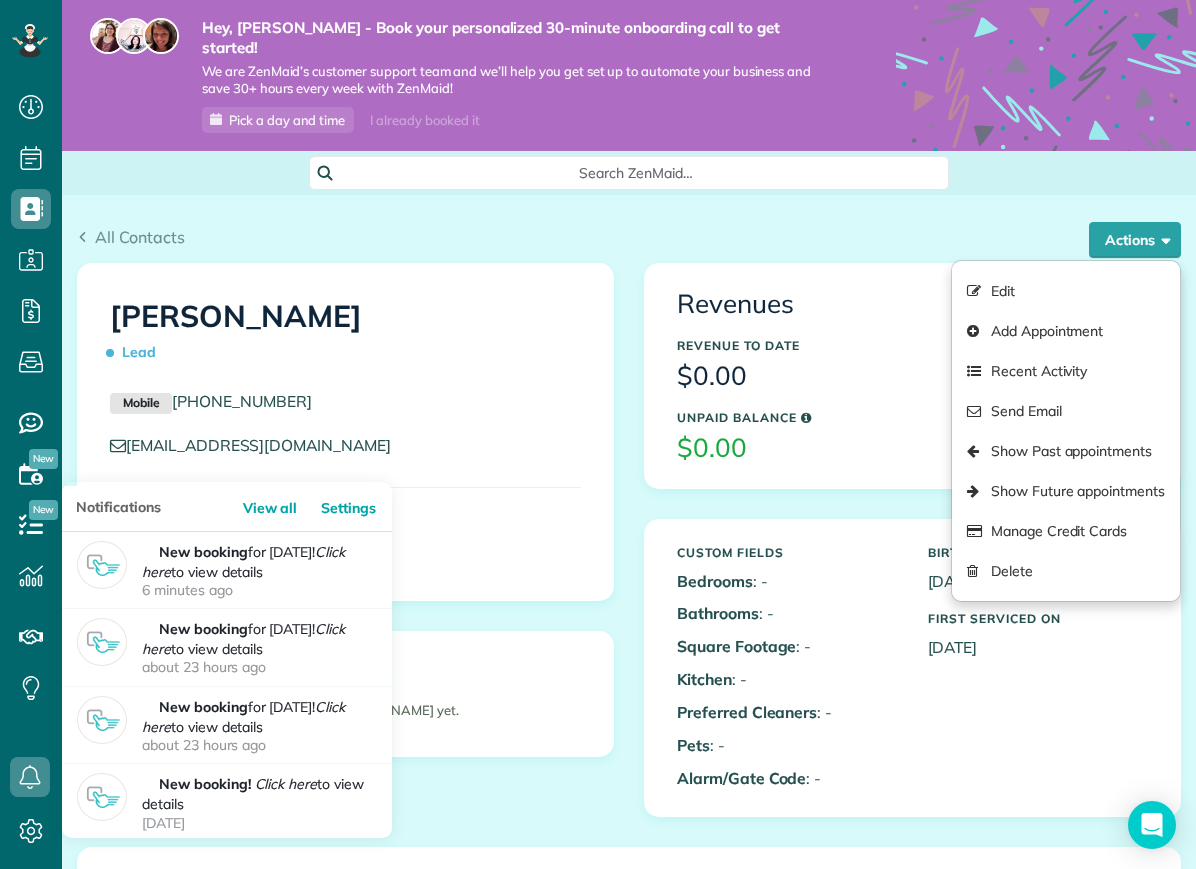 click 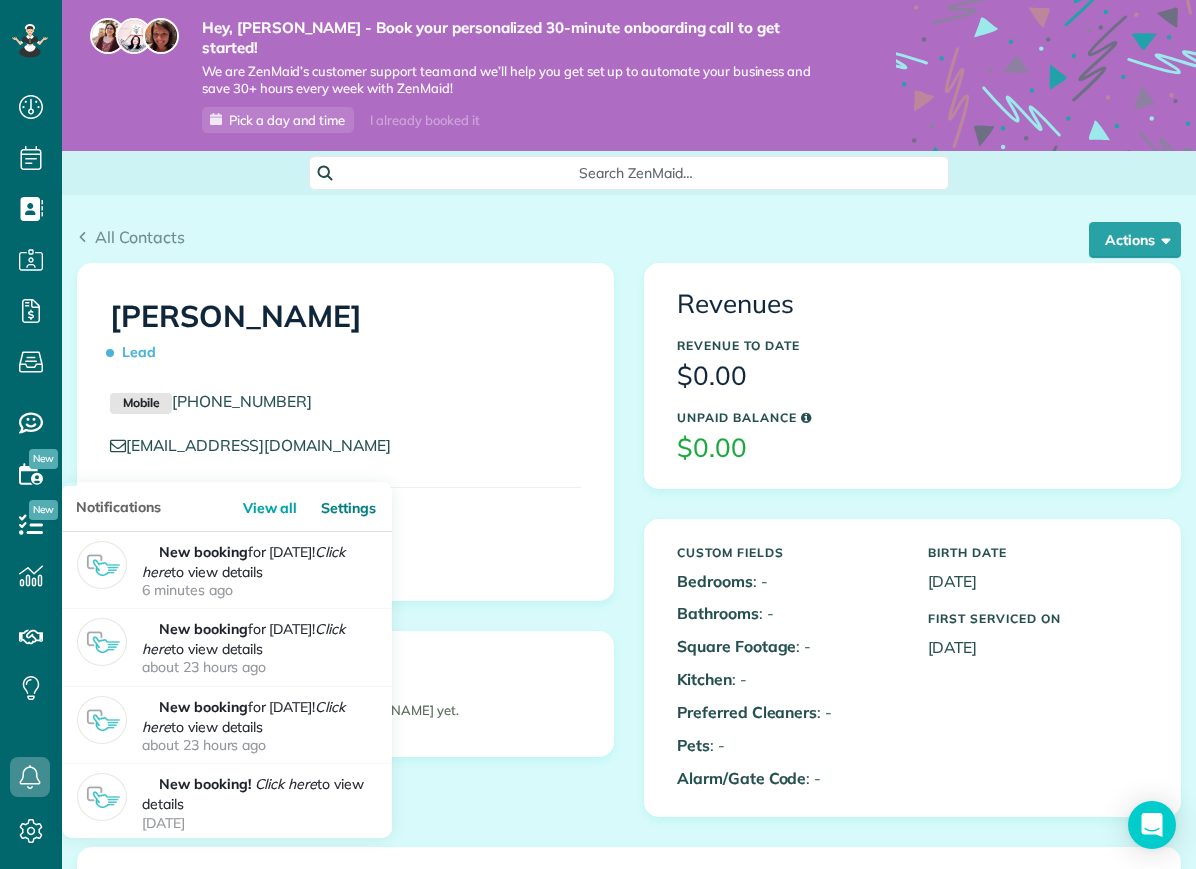 click on "Settings" at bounding box center [354, 508] 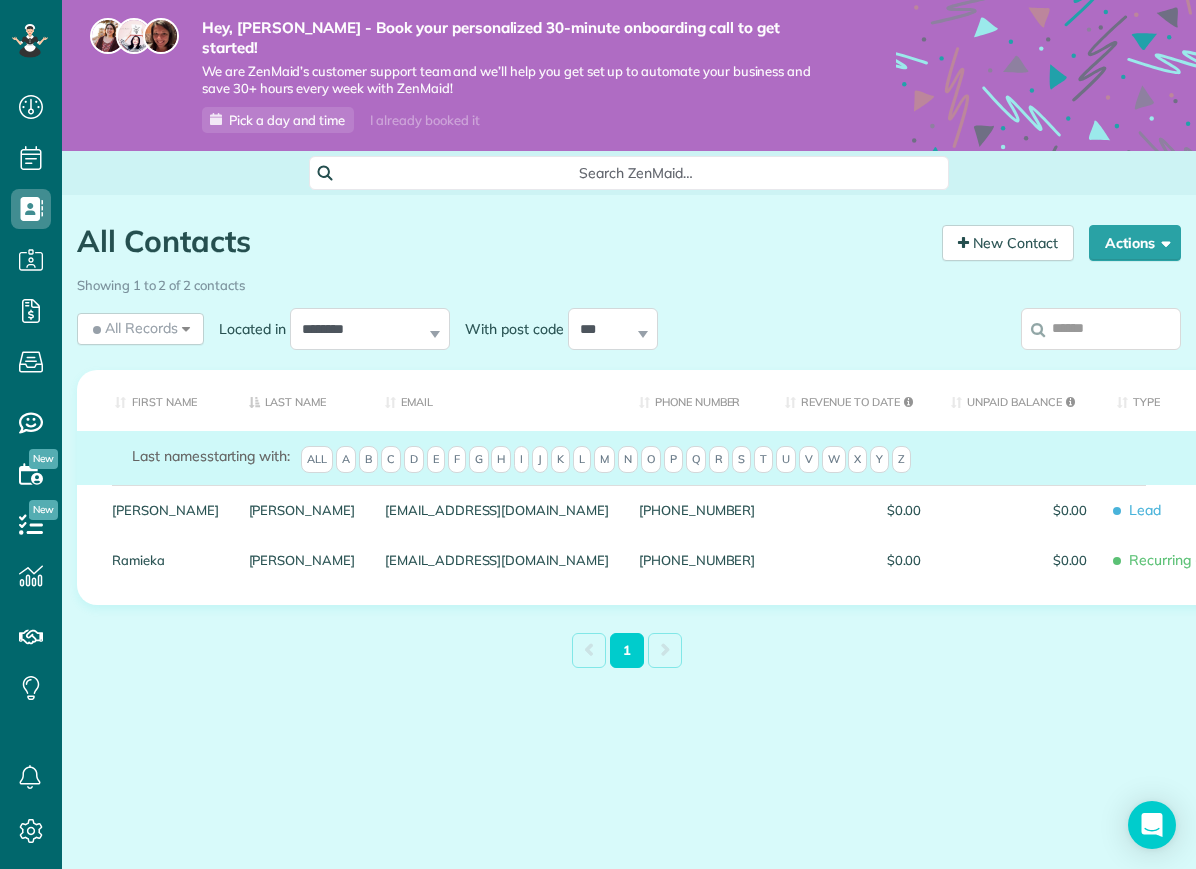 scroll, scrollTop: 0, scrollLeft: 0, axis: both 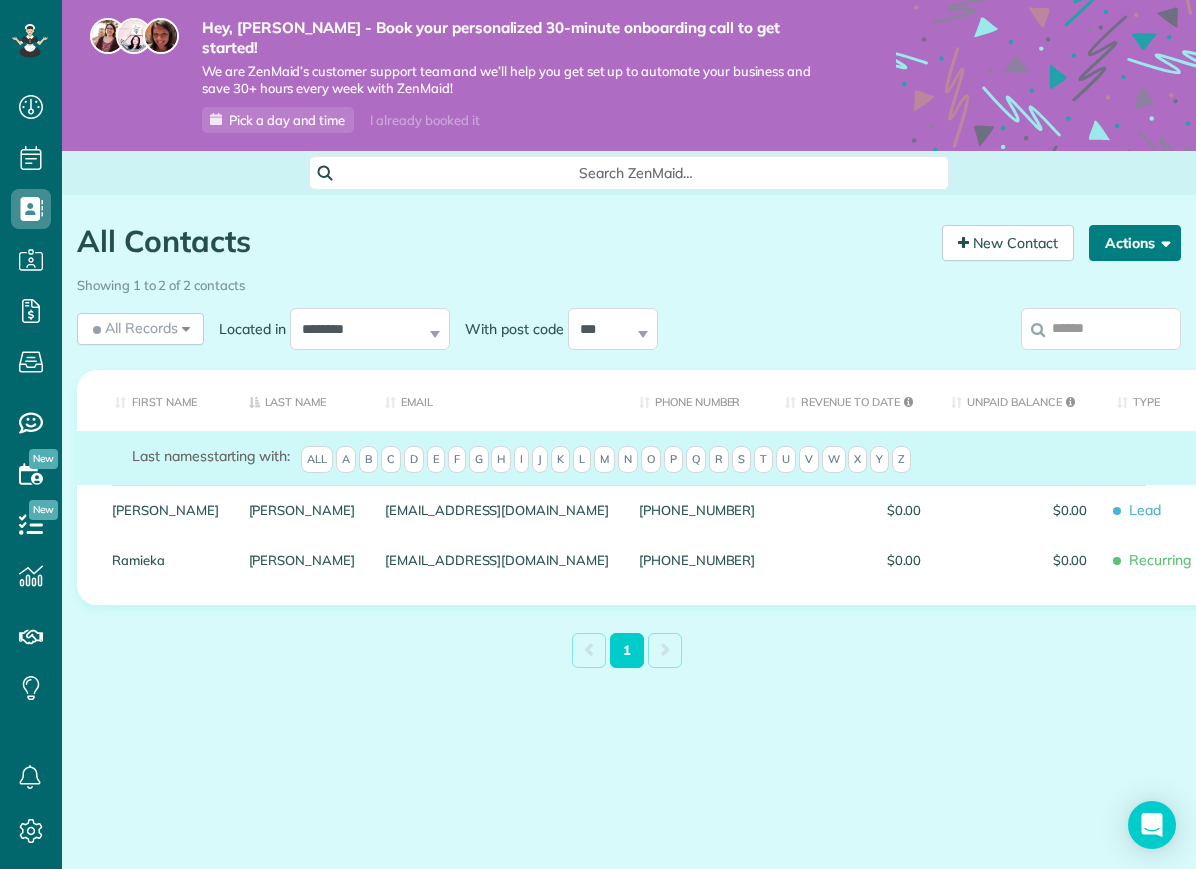 click on "Actions" at bounding box center [1135, 243] 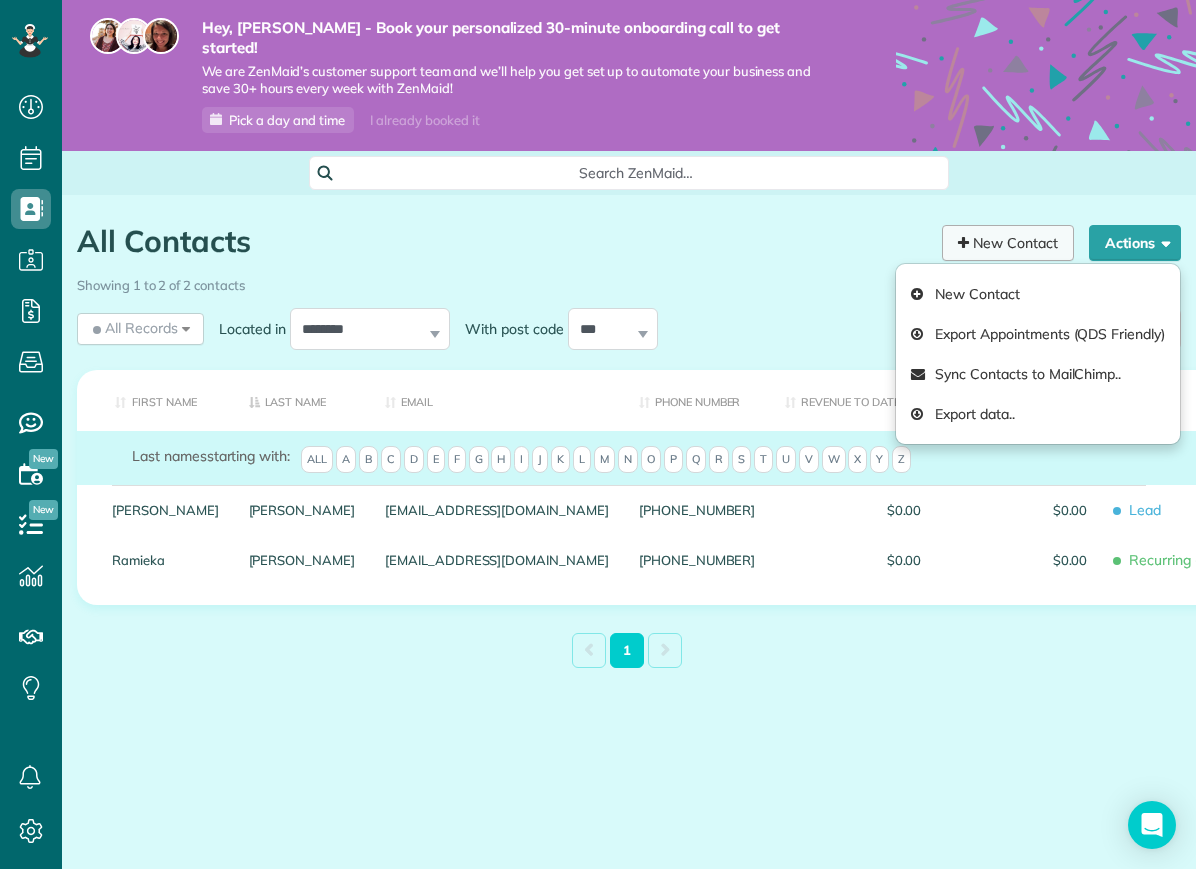 click on "New Contact" at bounding box center [1008, 243] 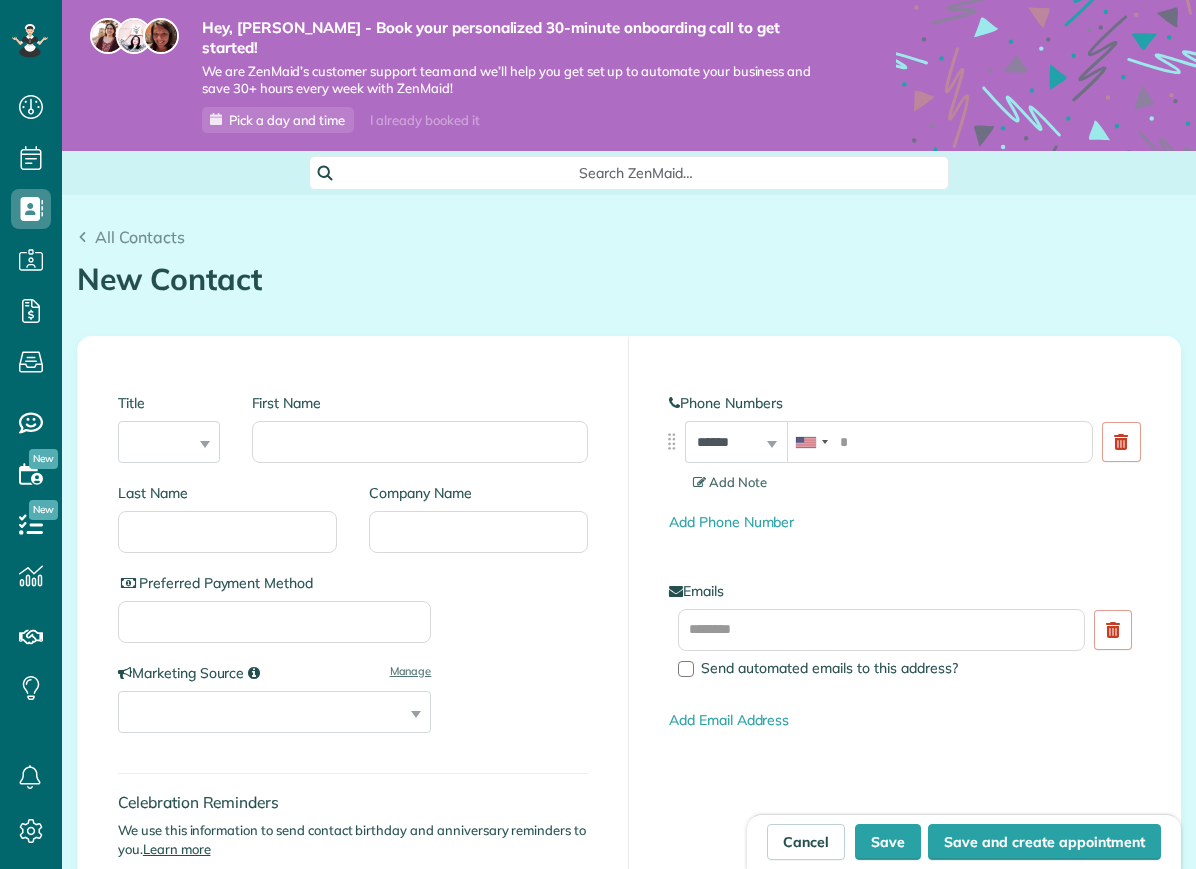scroll, scrollTop: 0, scrollLeft: 0, axis: both 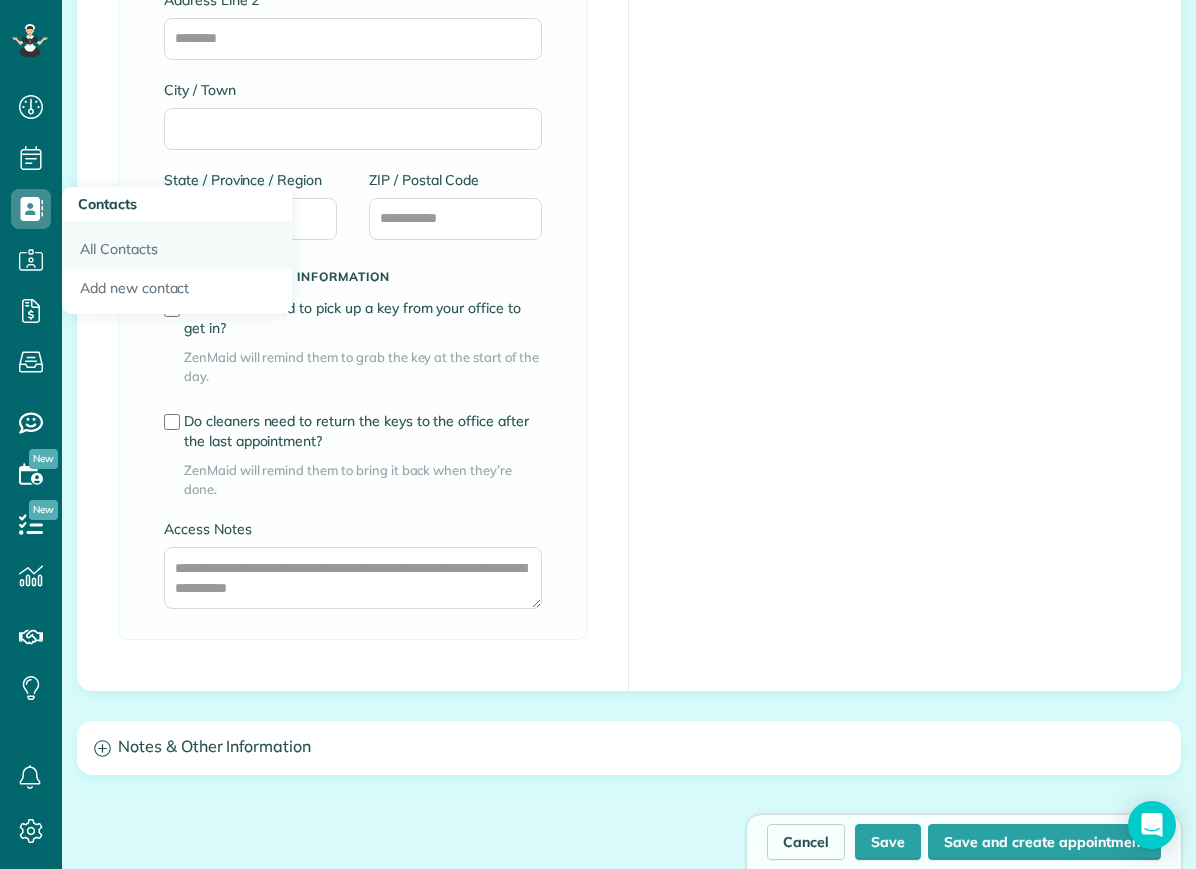 click on "All Contacts" at bounding box center [177, 246] 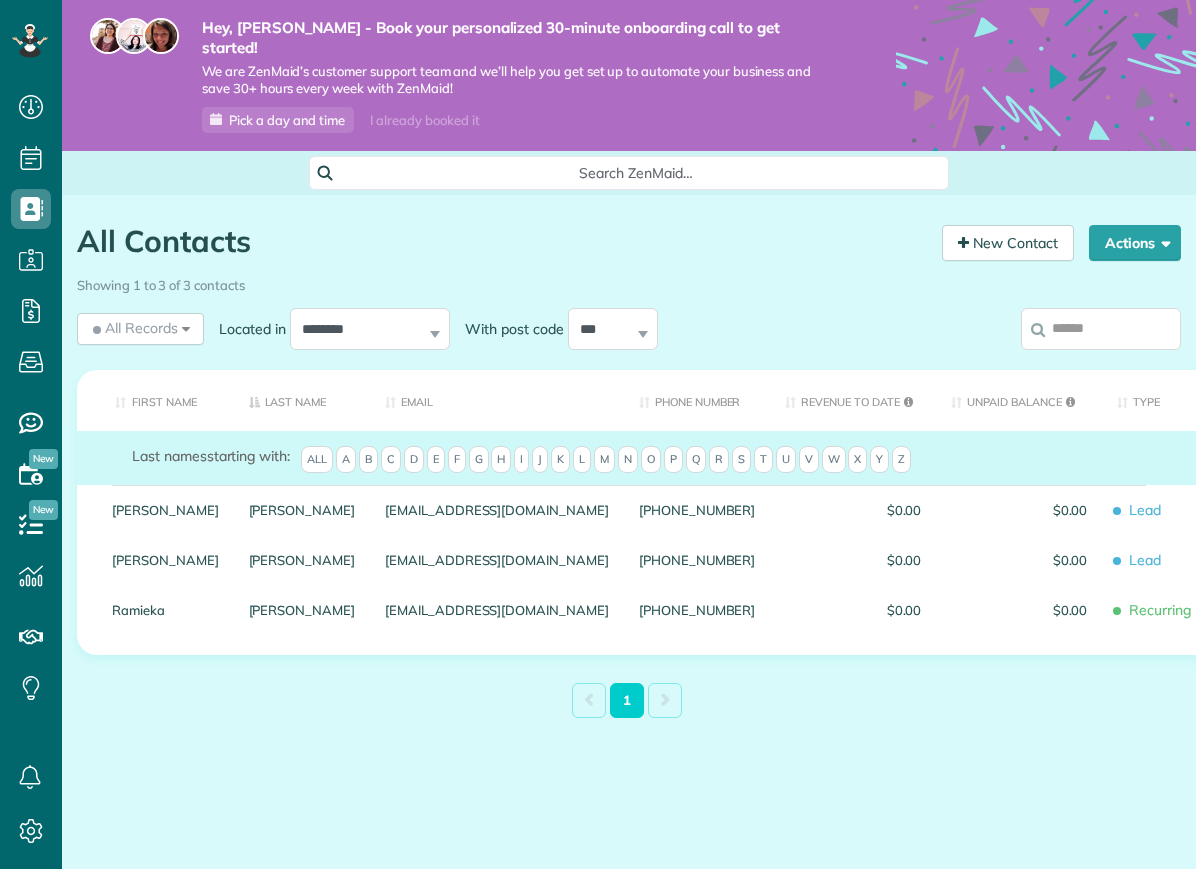 scroll, scrollTop: 0, scrollLeft: 0, axis: both 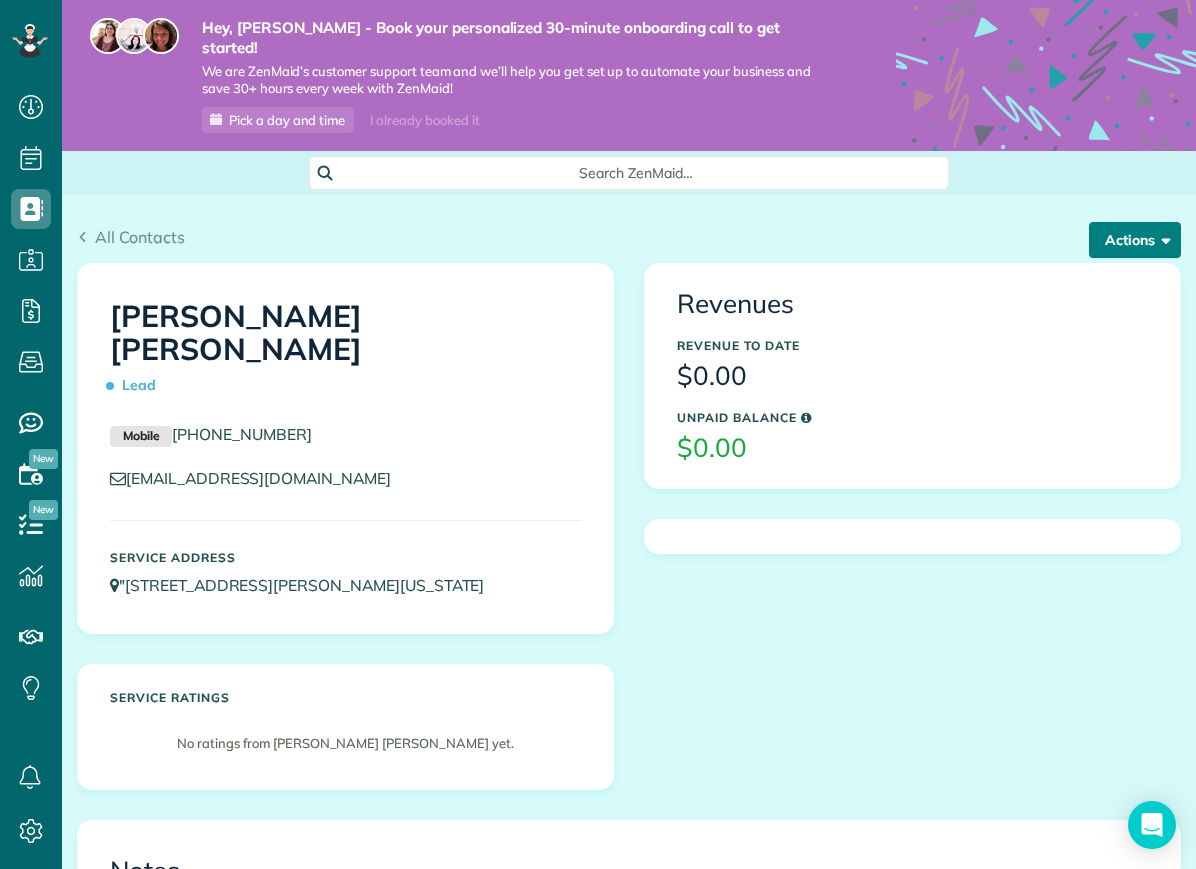 click on "Actions" at bounding box center (1135, 240) 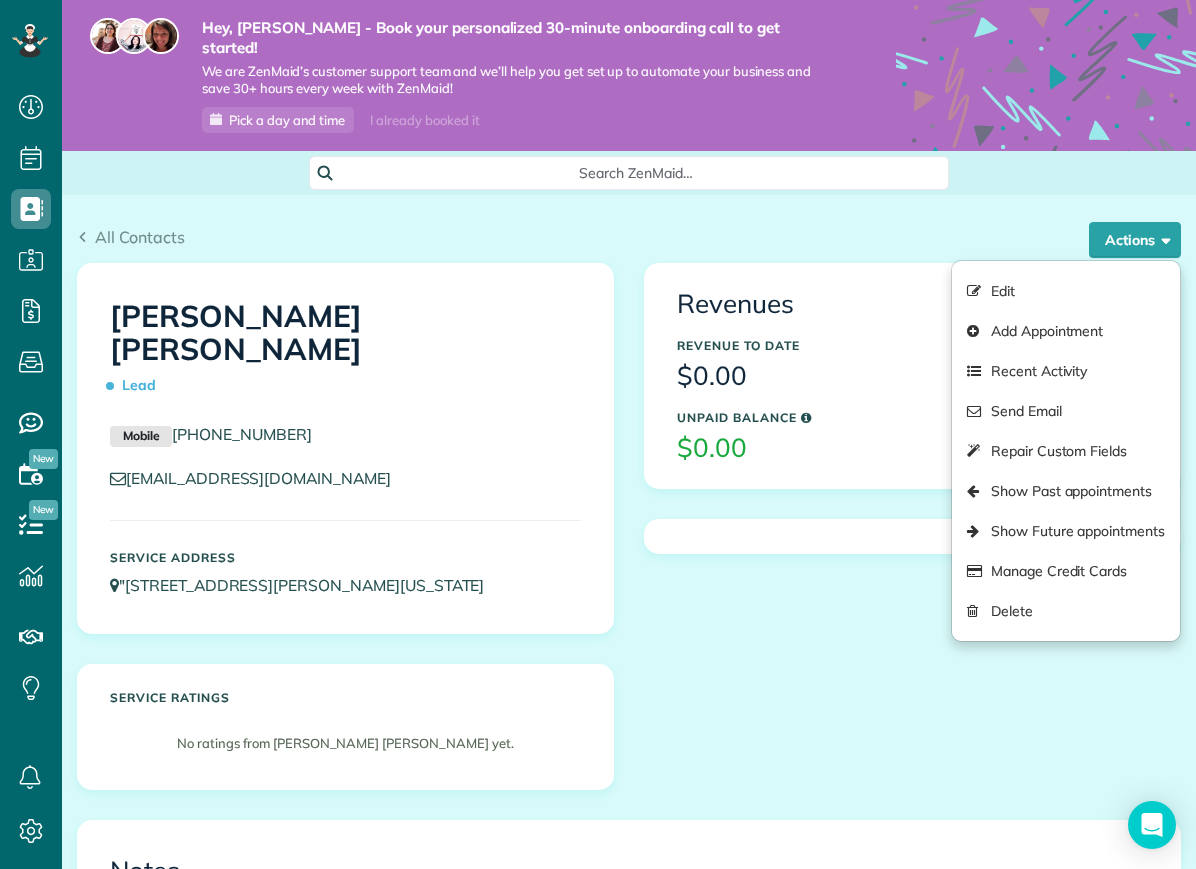 click on "Edit" at bounding box center [1066, 291] 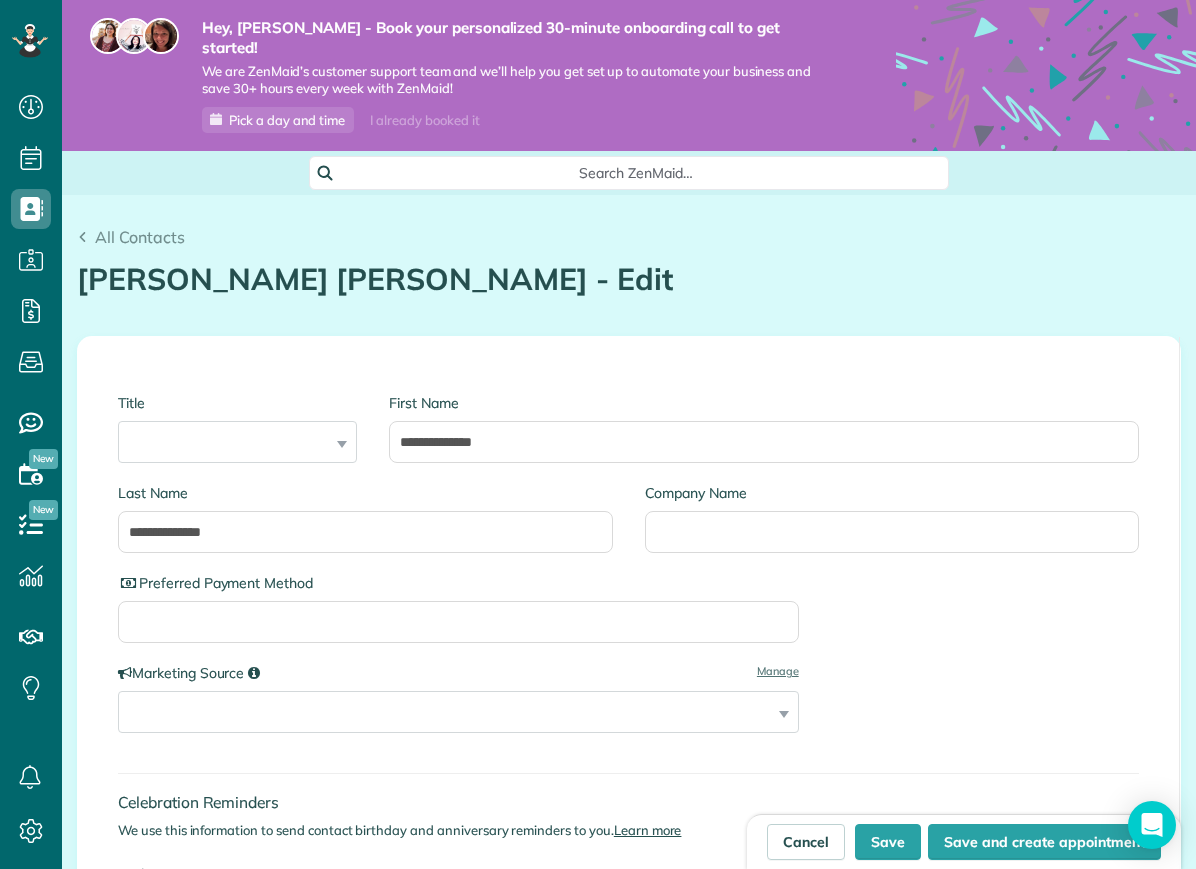 scroll, scrollTop: 0, scrollLeft: 0, axis: both 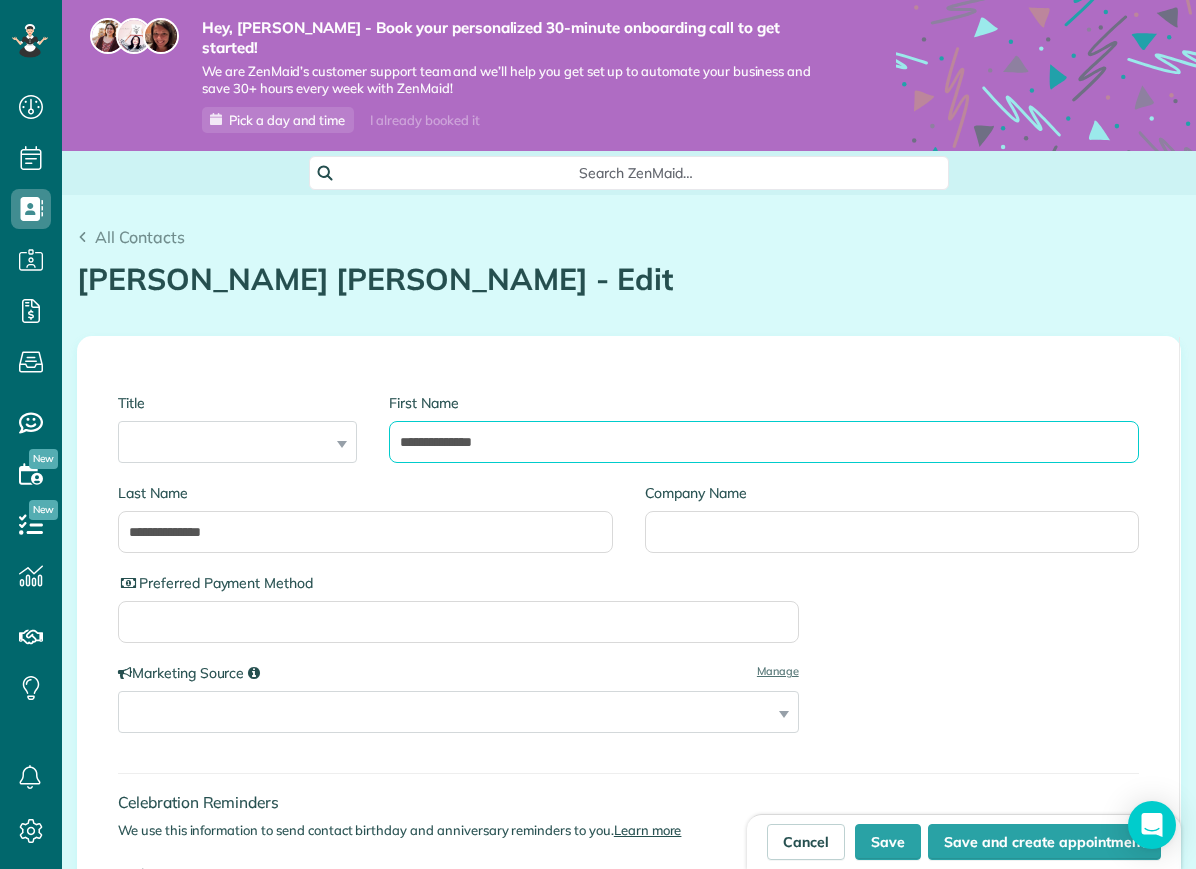 click on "**********" at bounding box center (764, 442) 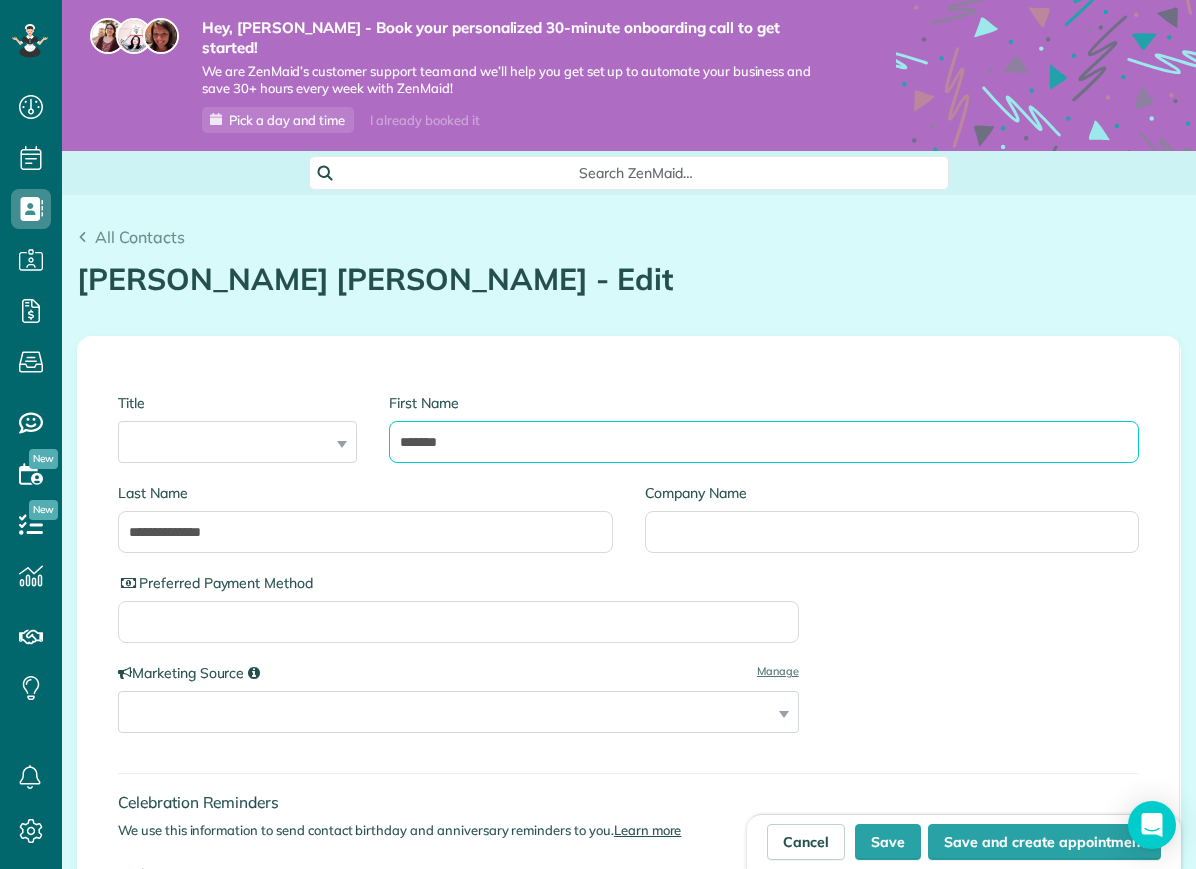 type on "*******" 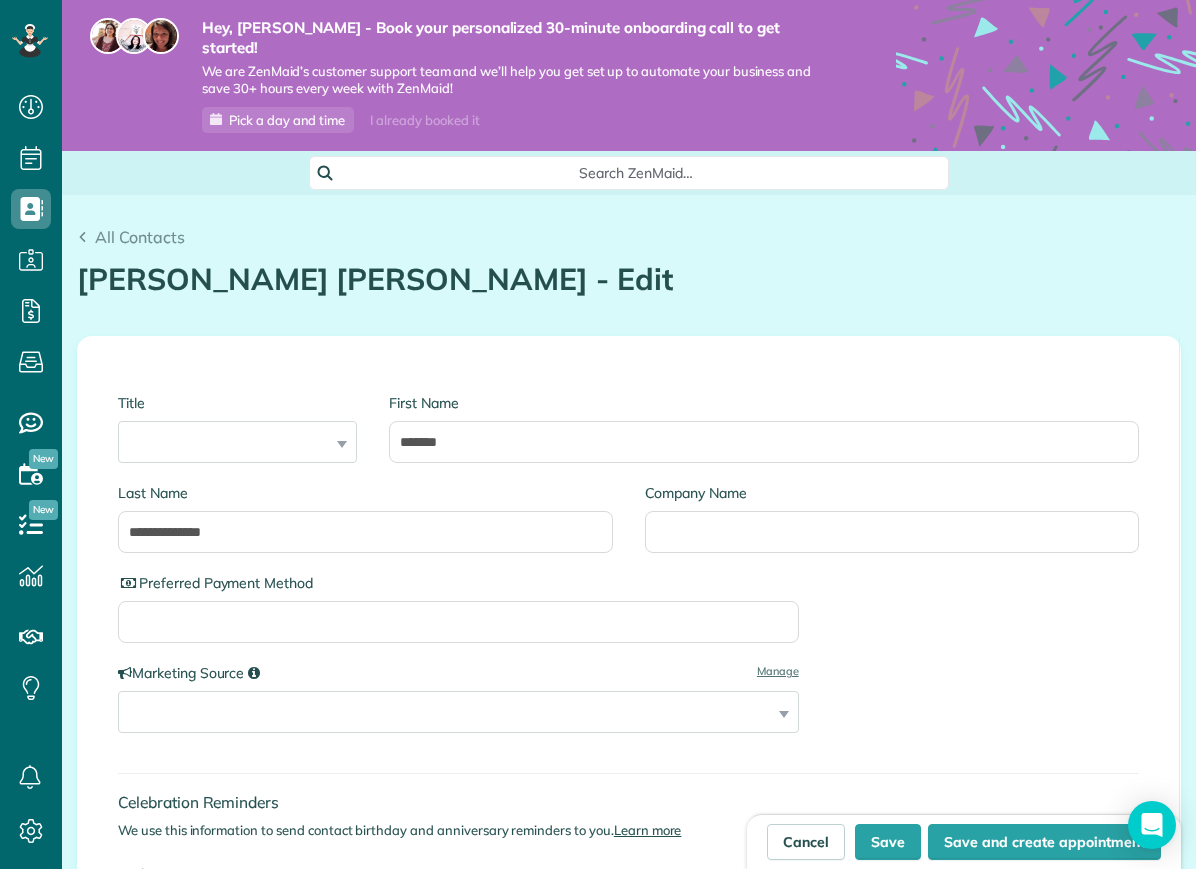 drag, startPoint x: 505, startPoint y: 419, endPoint x: 177, endPoint y: 510, distance: 340.3895 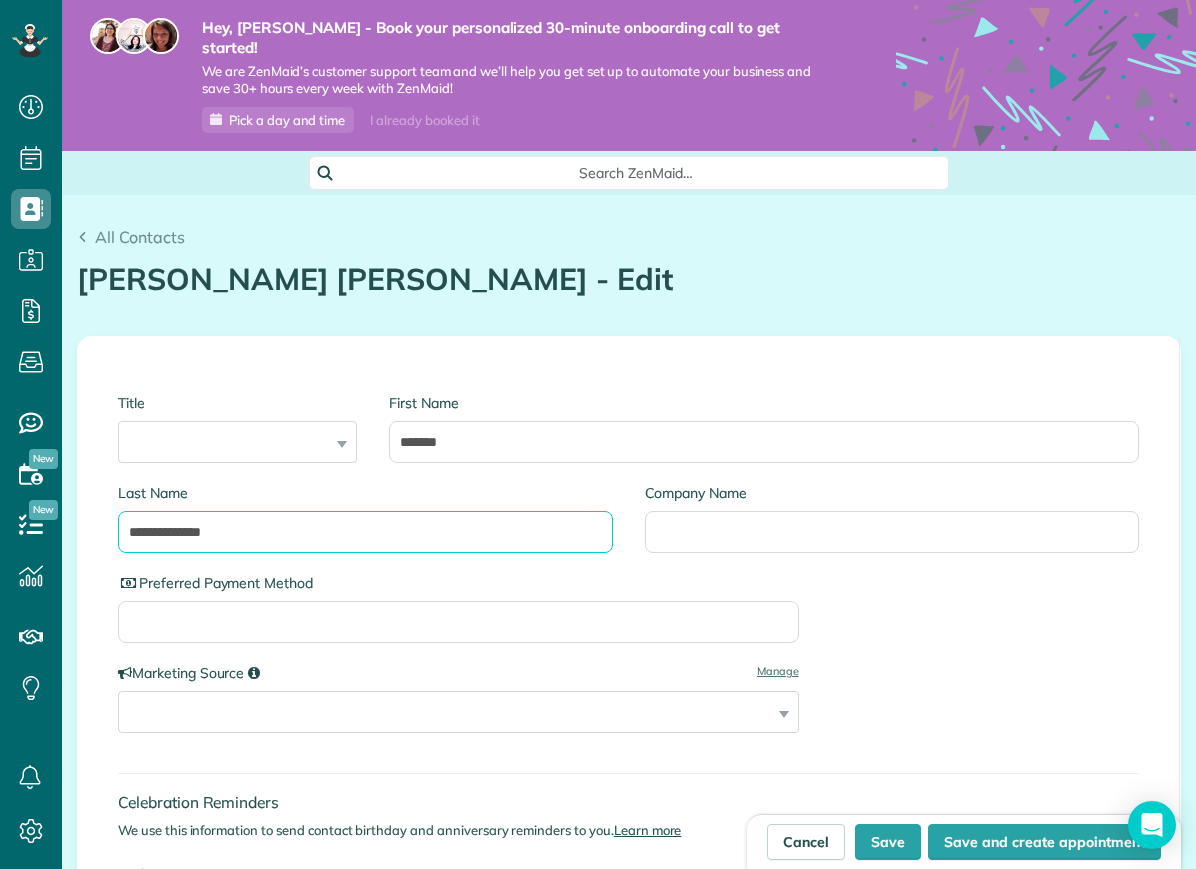 click on "**********" at bounding box center (365, 532) 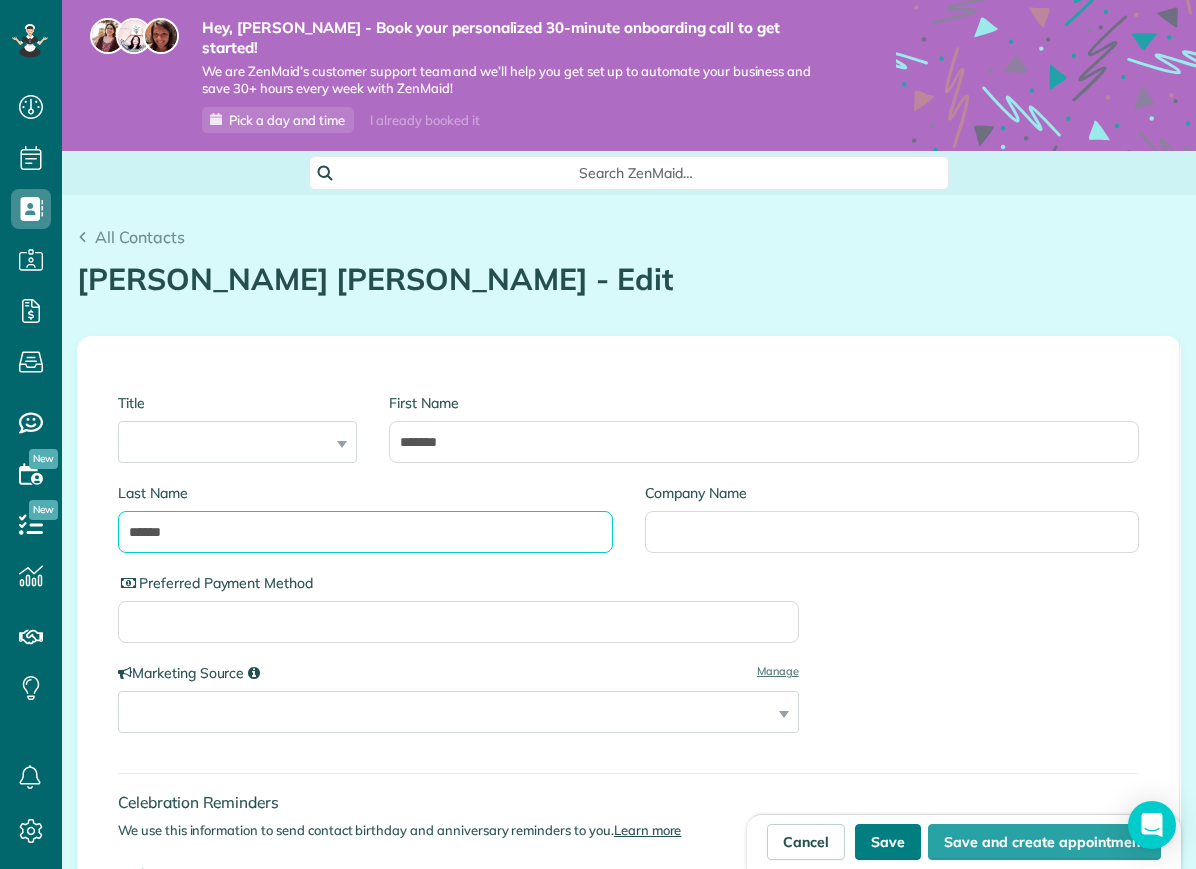 type on "******" 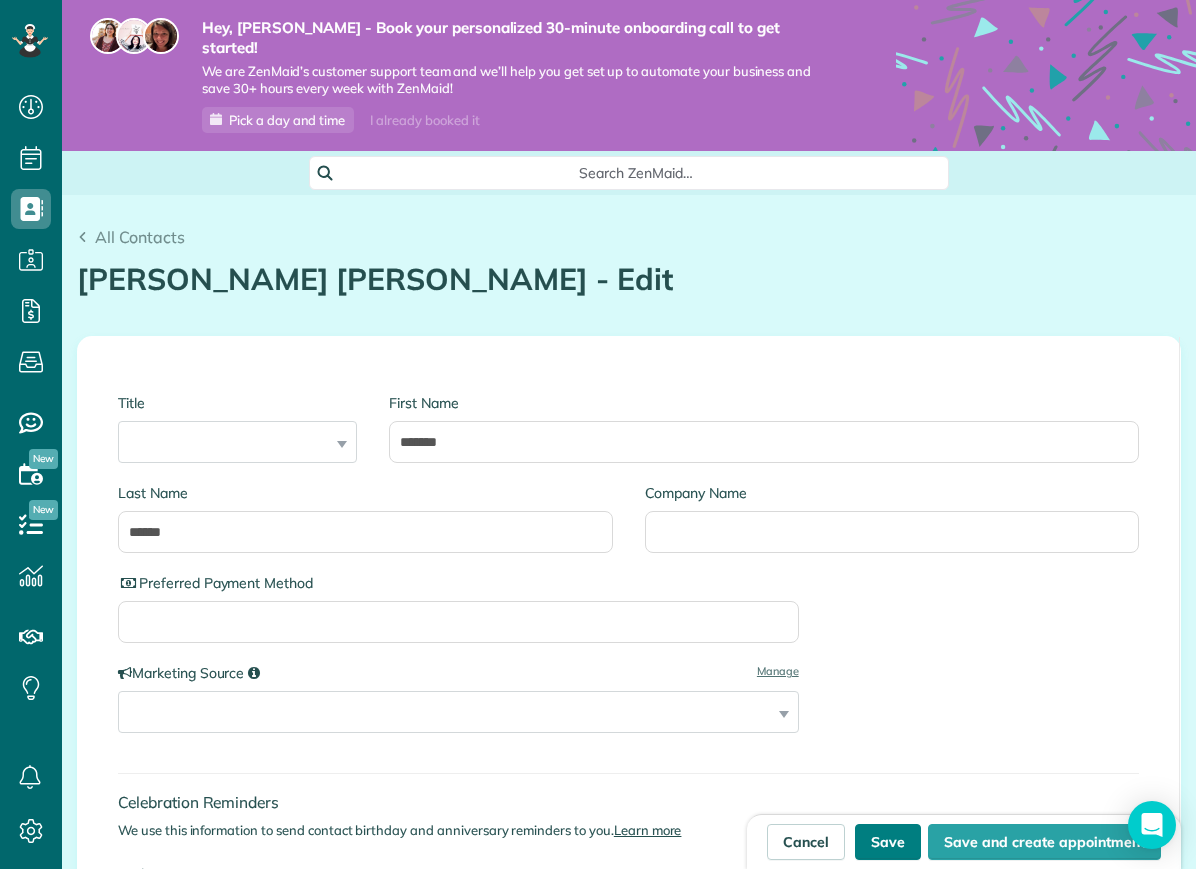 click on "Save" at bounding box center (888, 842) 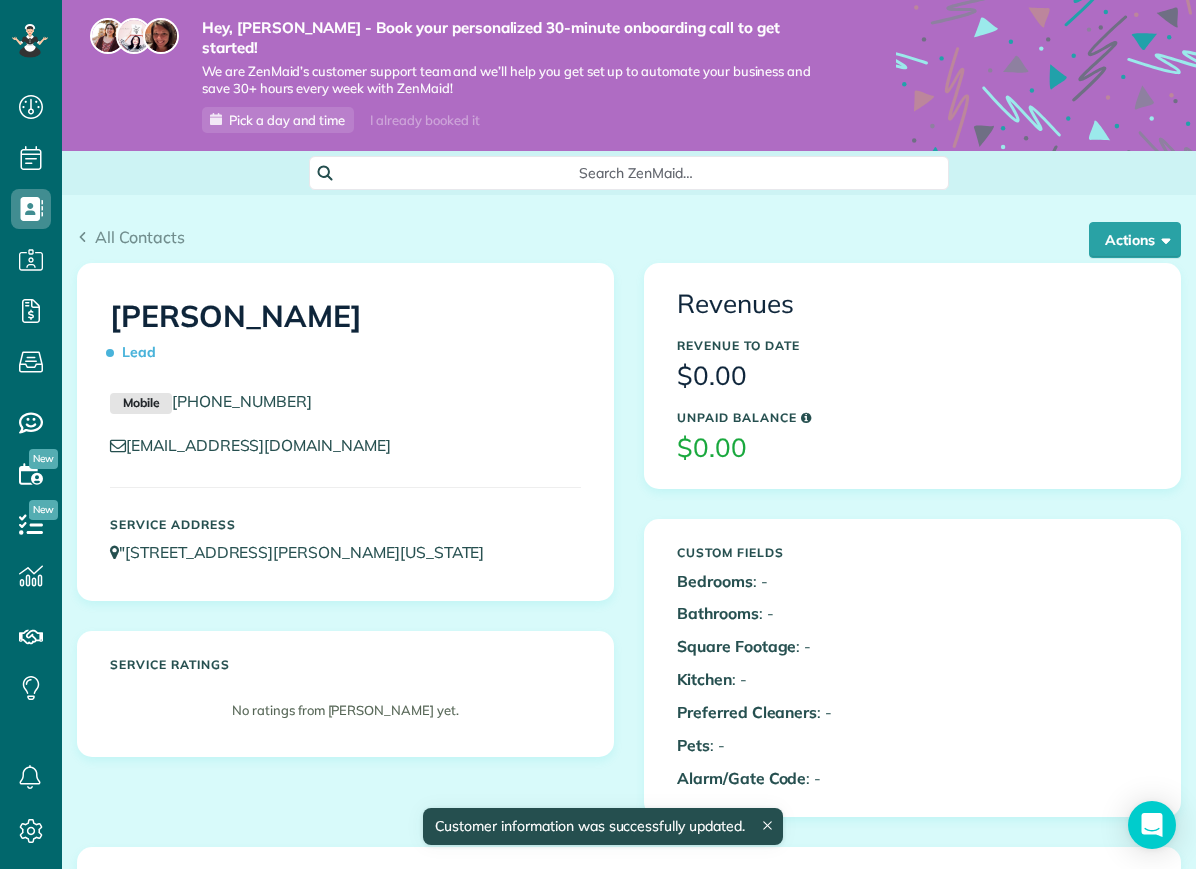 scroll, scrollTop: 0, scrollLeft: 0, axis: both 